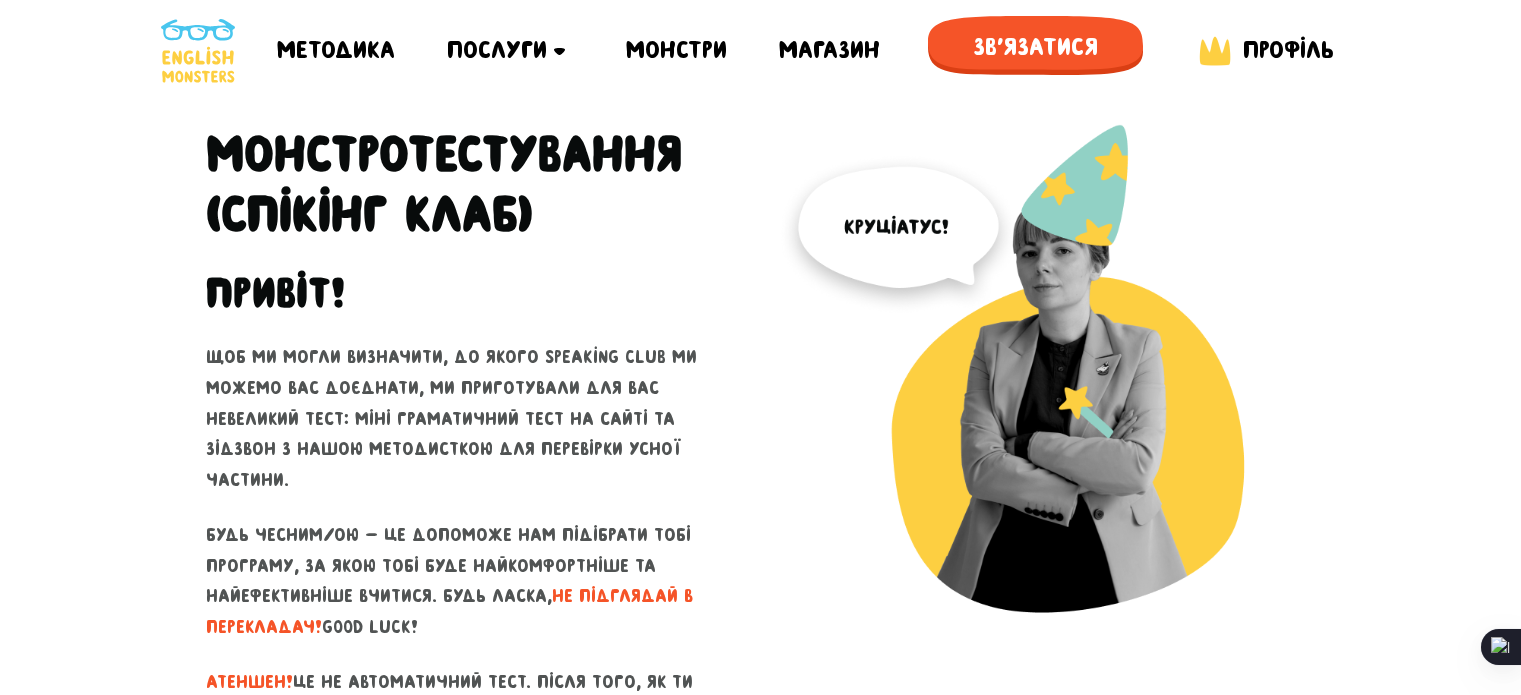 scroll, scrollTop: 0, scrollLeft: 0, axis: both 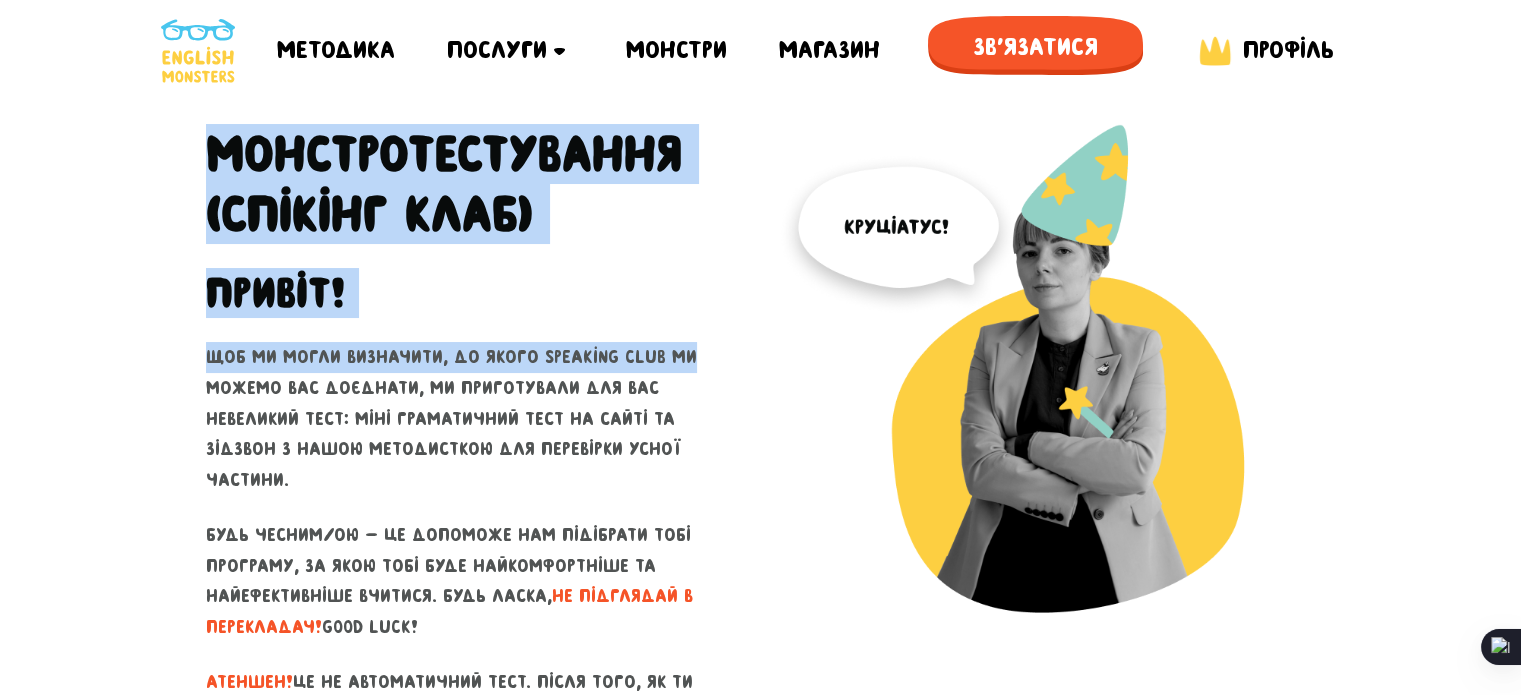 drag, startPoint x: 248, startPoint y: 143, endPoint x: 695, endPoint y: 315, distance: 478.9499 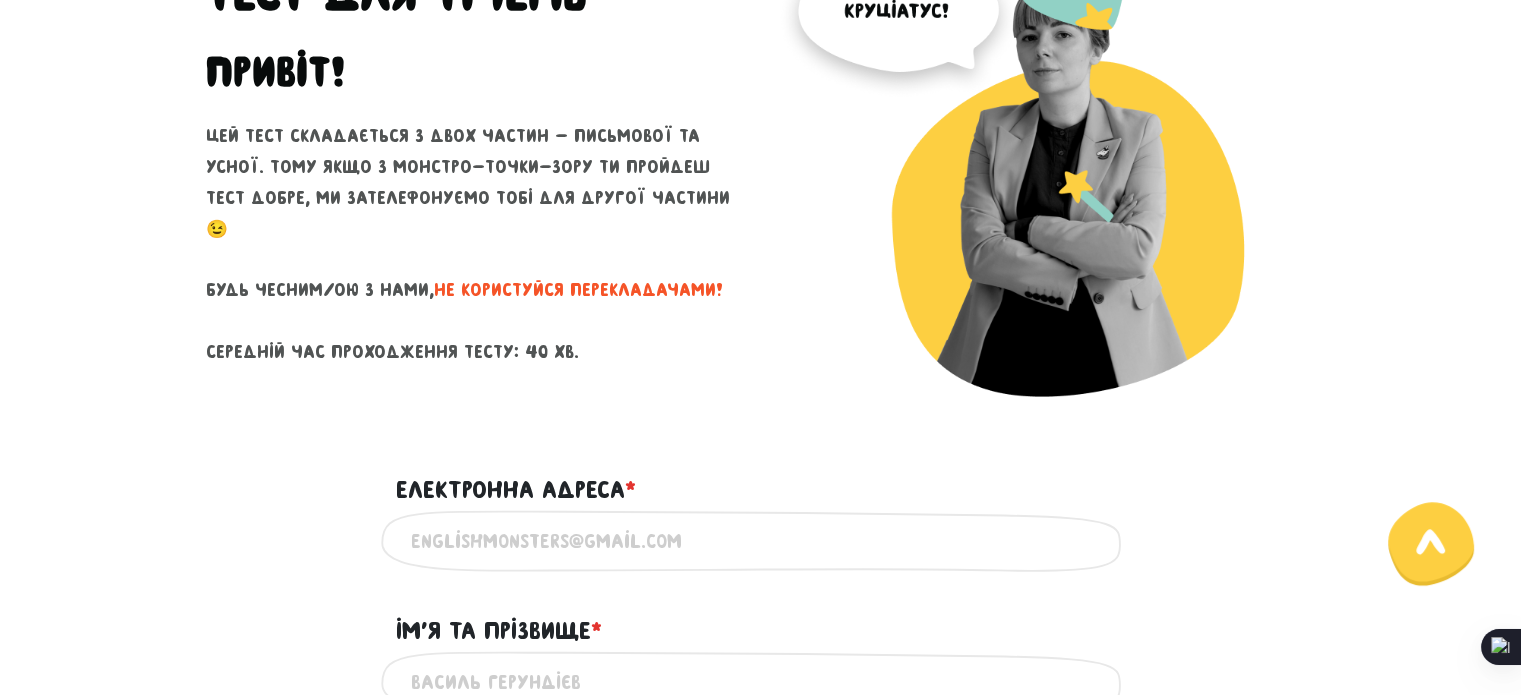 scroll, scrollTop: 600, scrollLeft: 0, axis: vertical 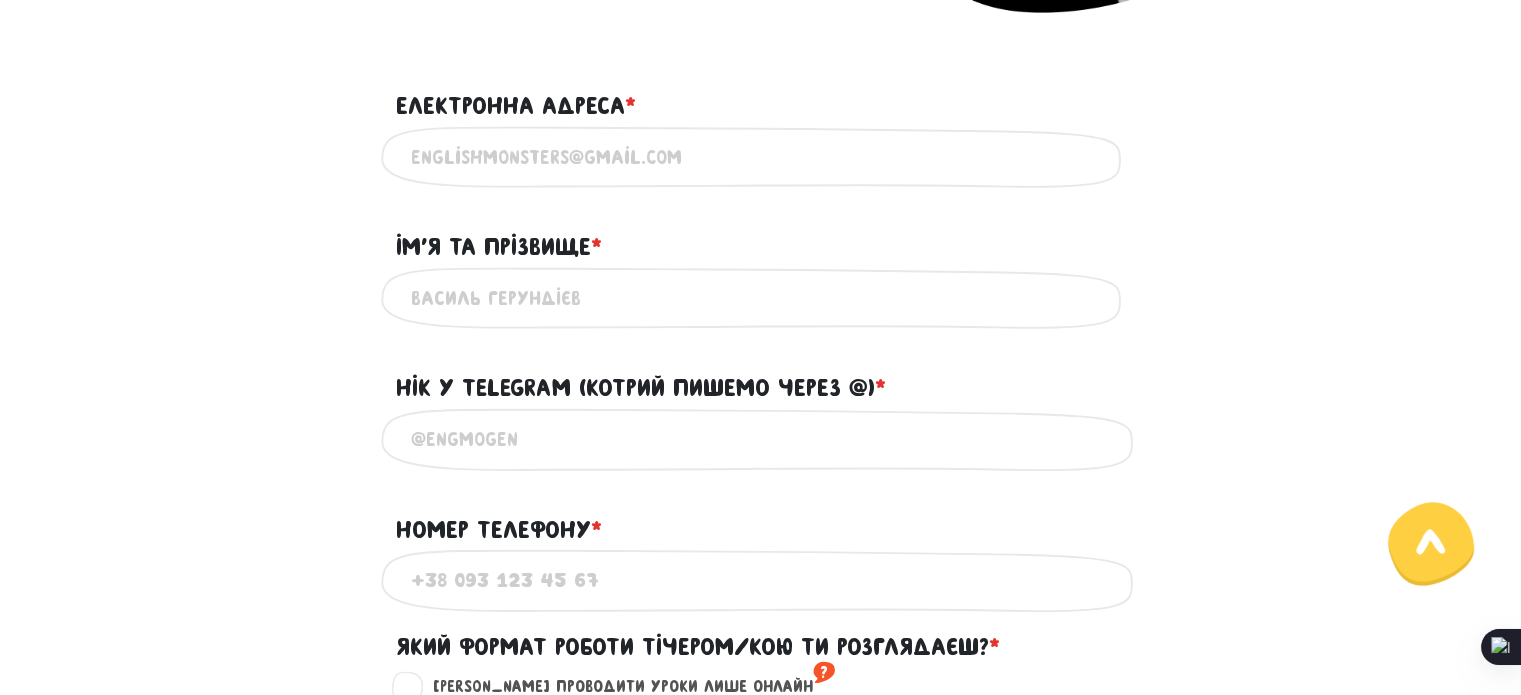 click on "Електронна адреса *
?" at bounding box center (761, 157) 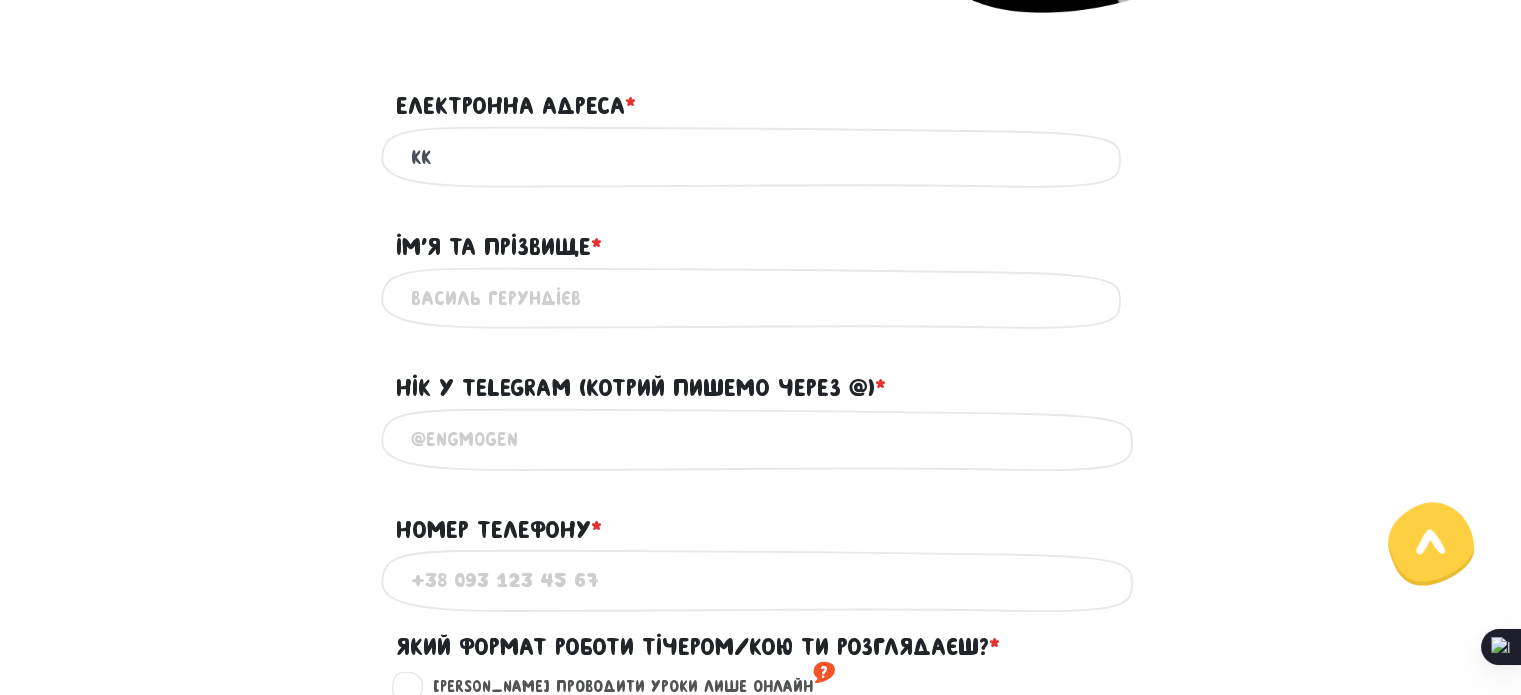 type on "кк" 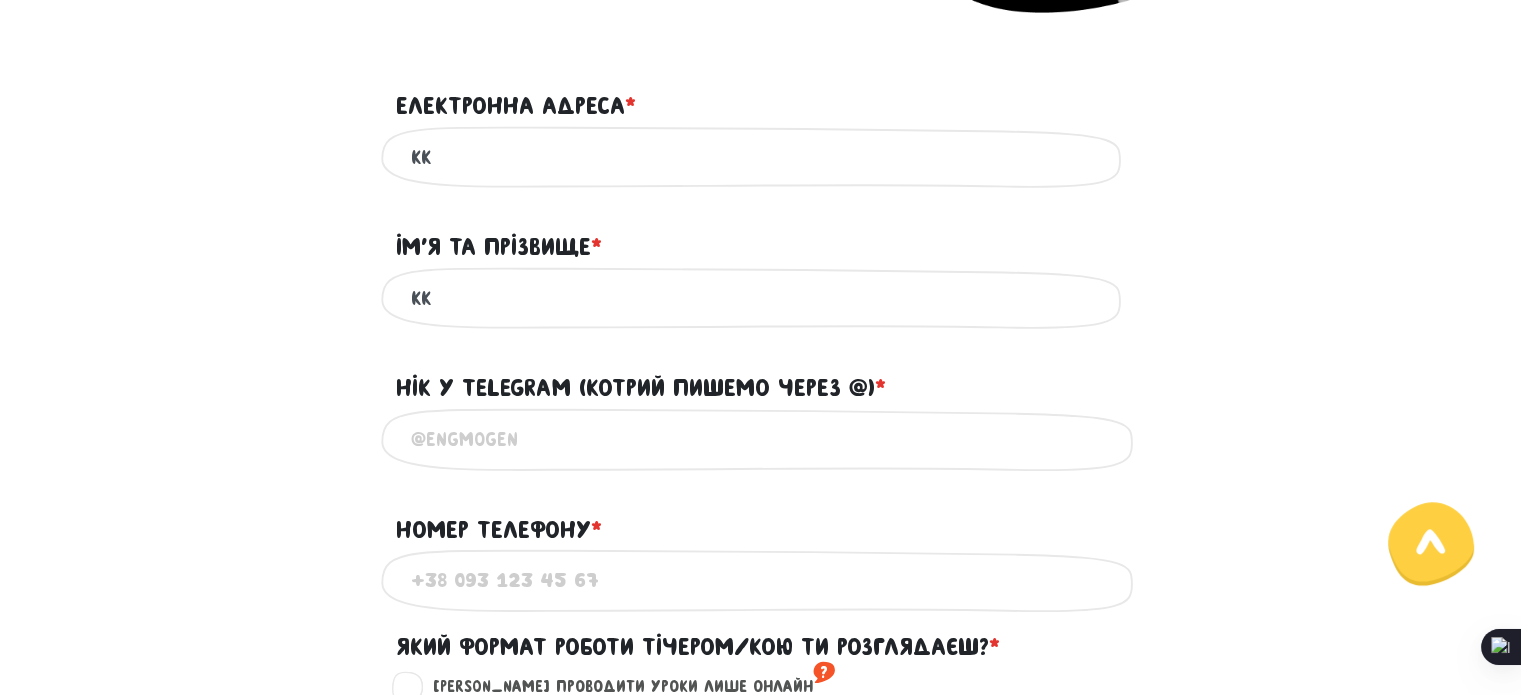 type on "кк" 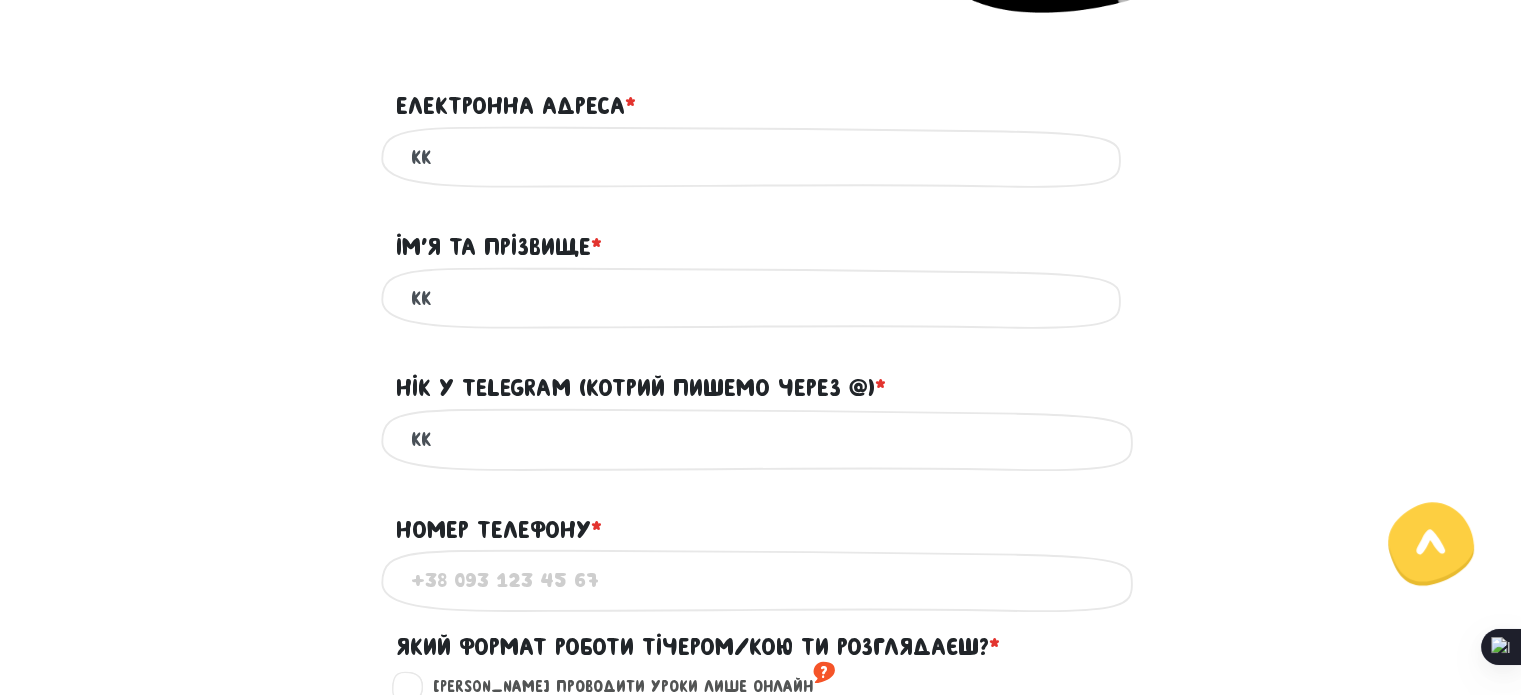 type on "кк" 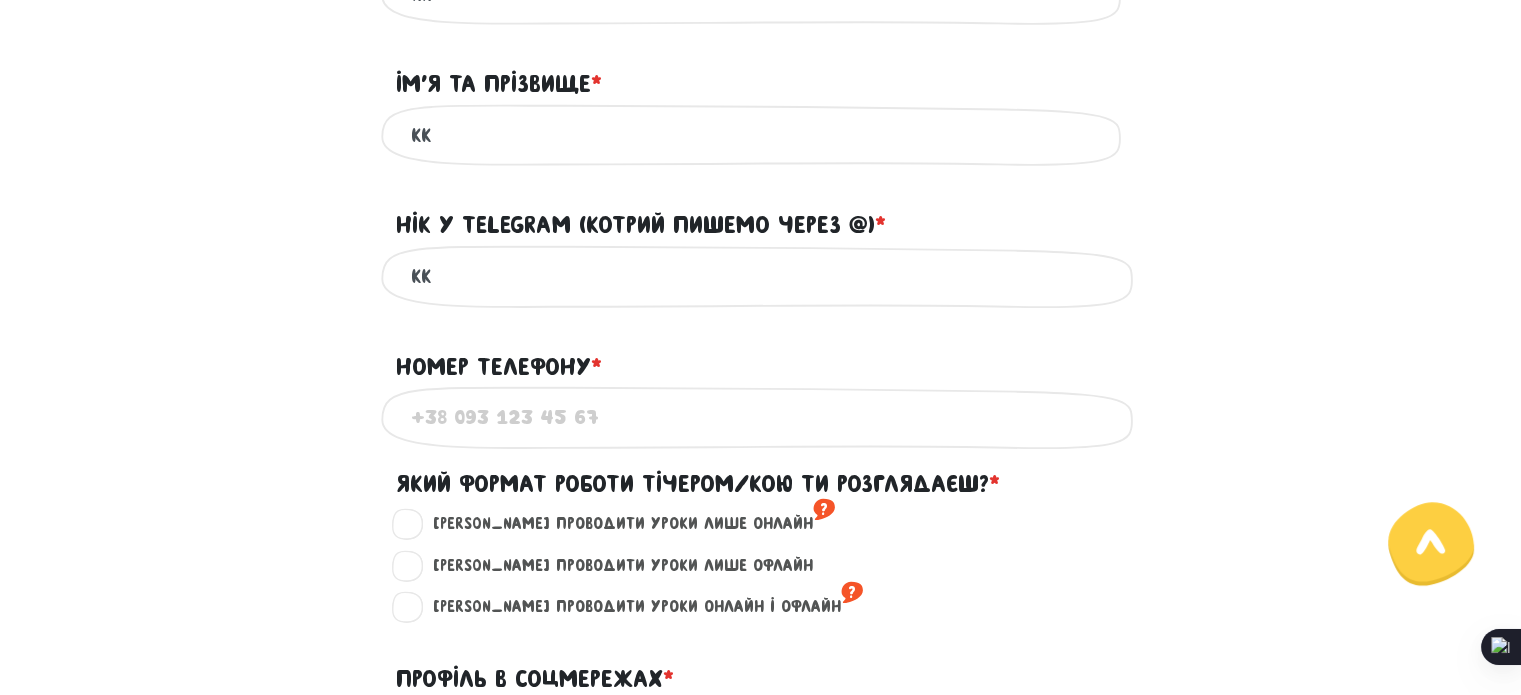 scroll, scrollTop: 800, scrollLeft: 0, axis: vertical 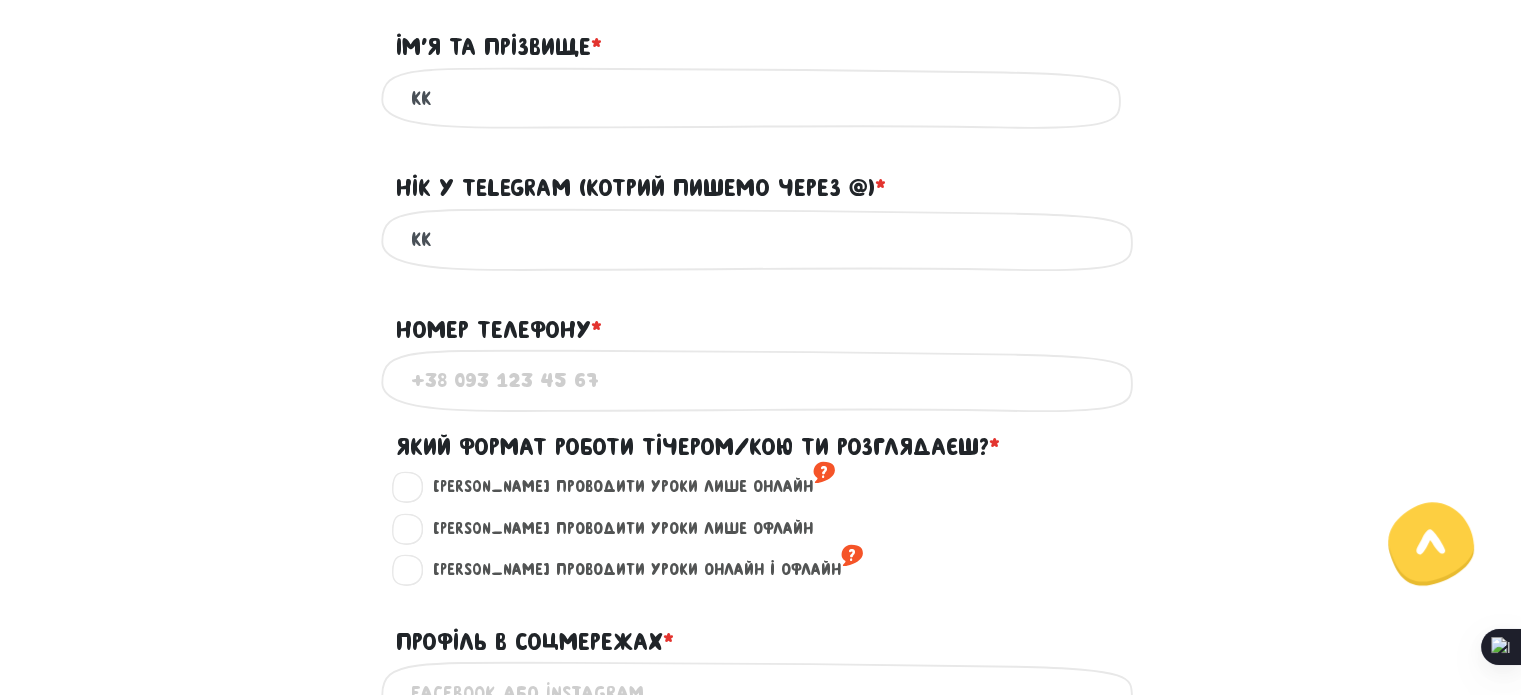 click on "Номер телефону *
?" at bounding box center [761, 380] 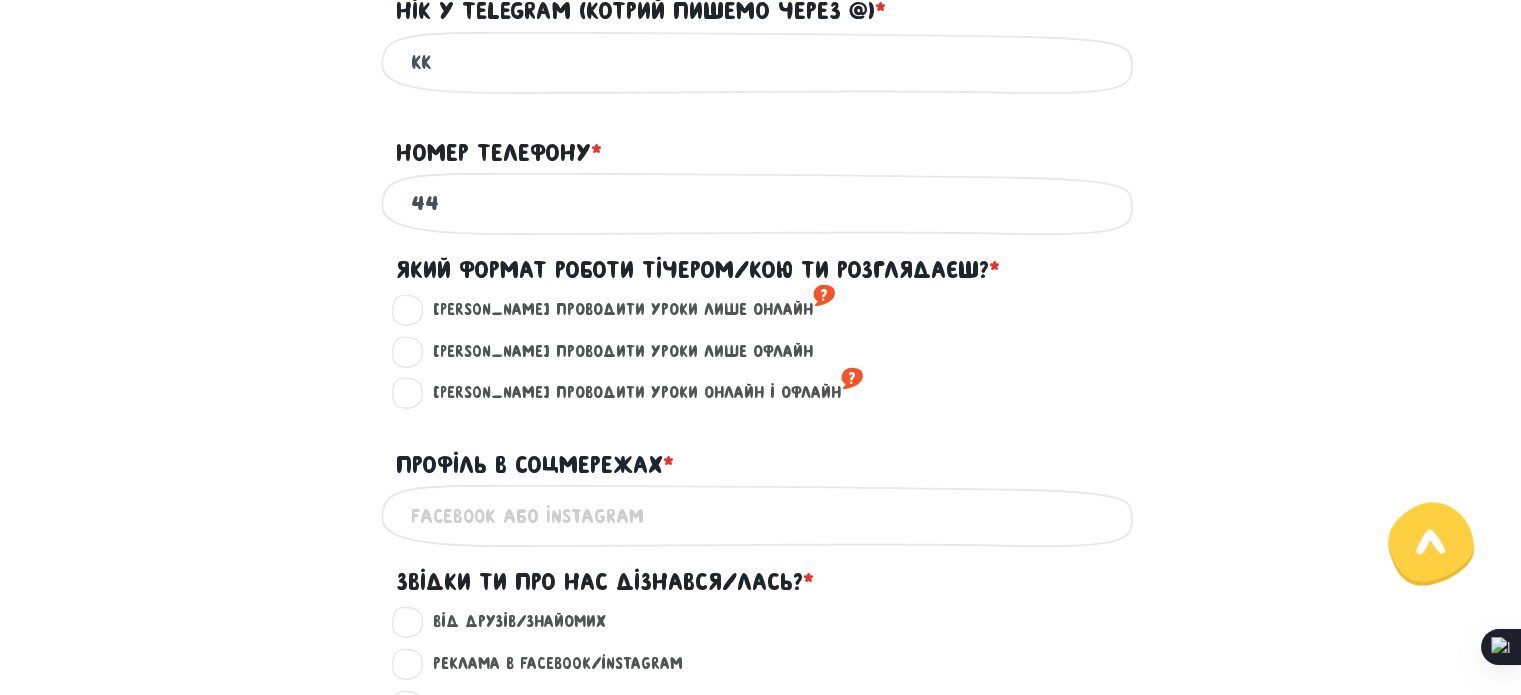 scroll, scrollTop: 1000, scrollLeft: 0, axis: vertical 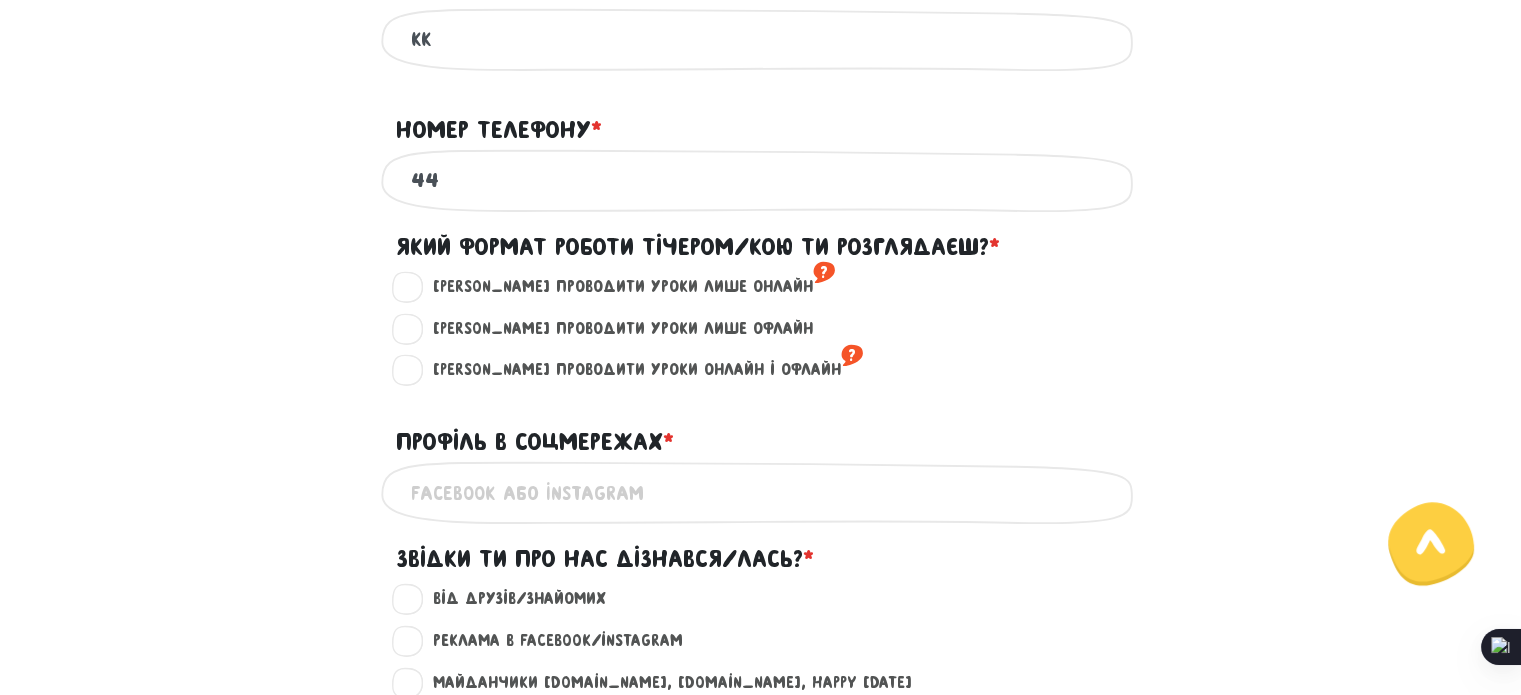 type on "44" 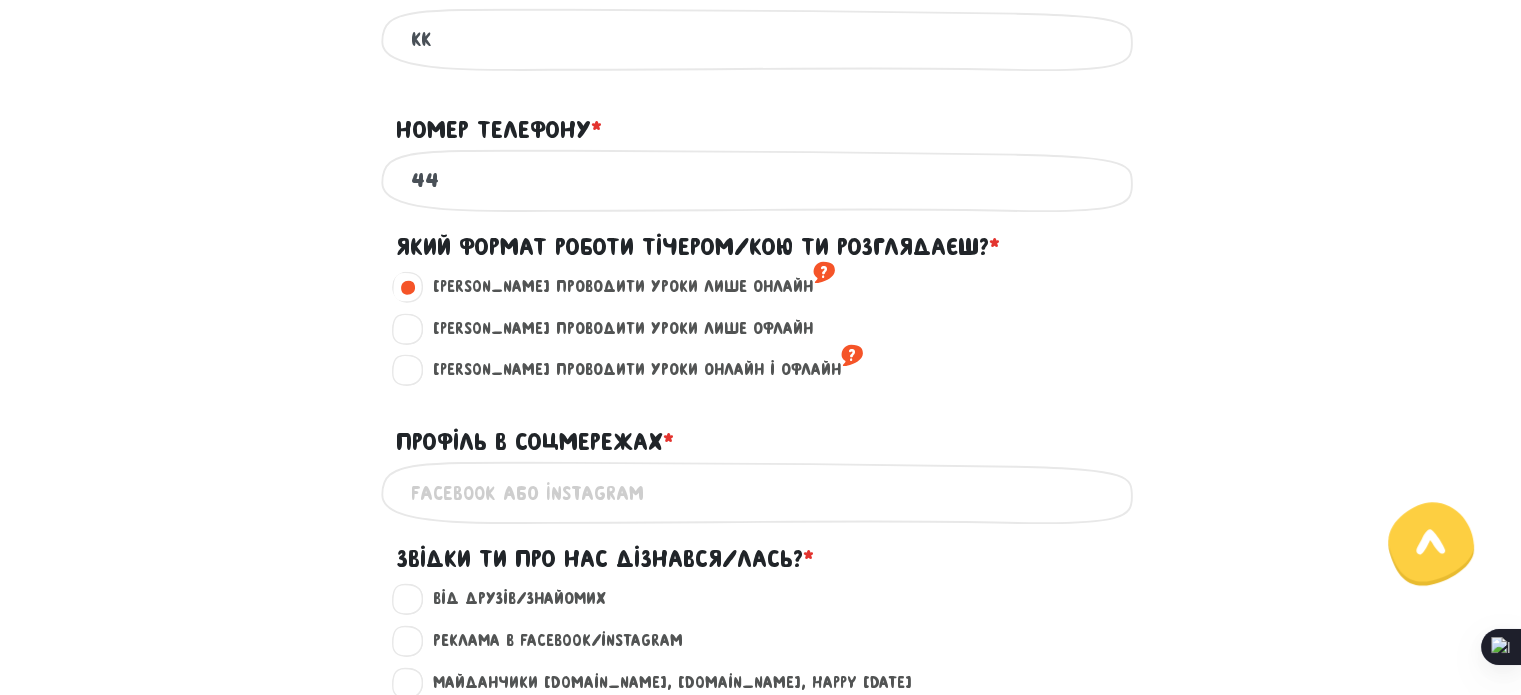 click on "Профіль в соцмережах *
?" at bounding box center [761, 492] 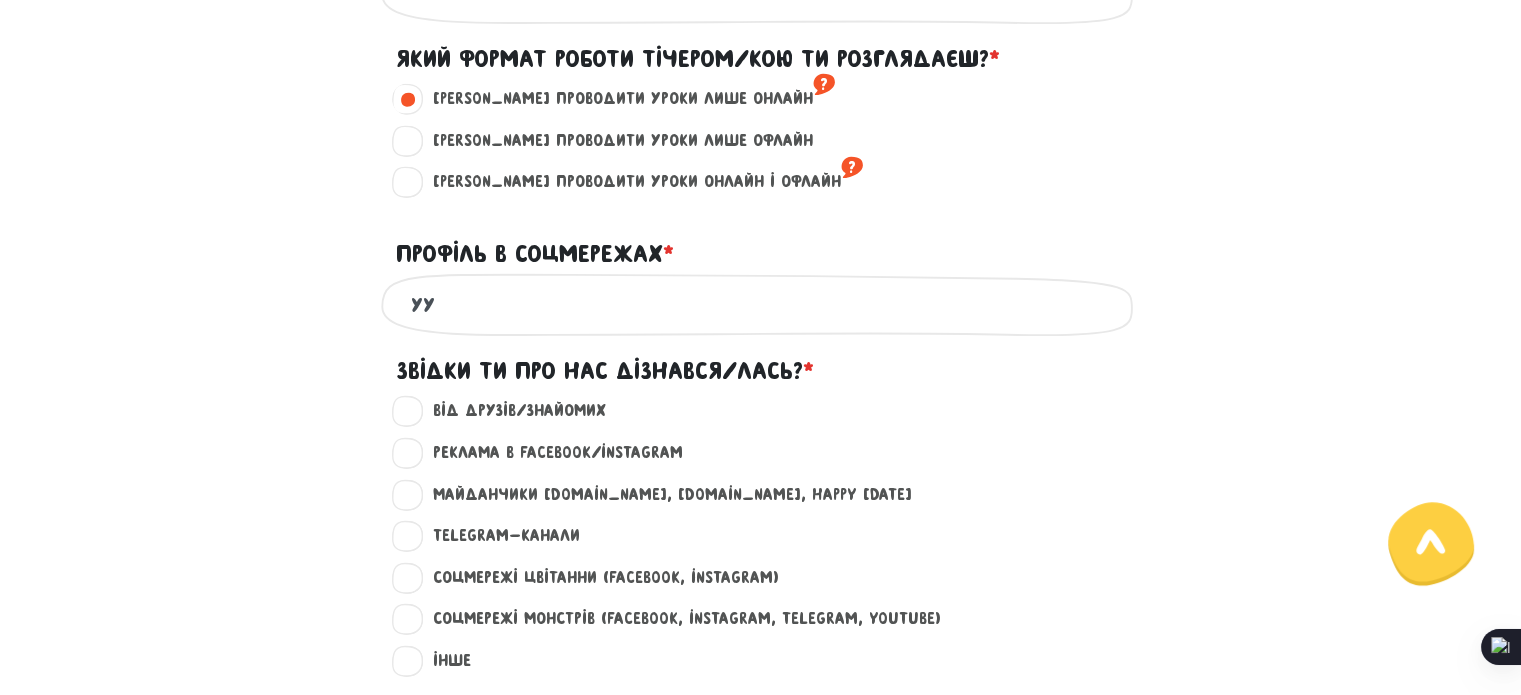 scroll, scrollTop: 1300, scrollLeft: 0, axis: vertical 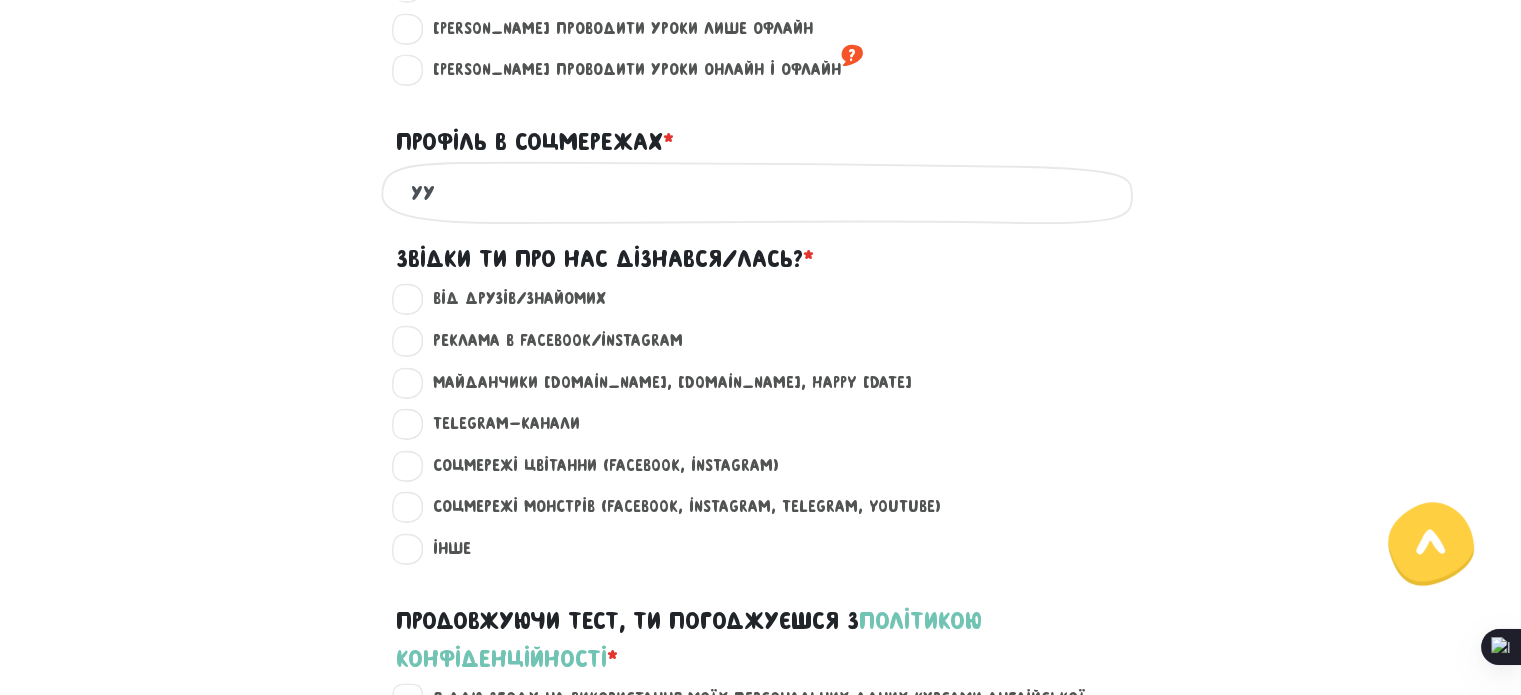 type on "уу" 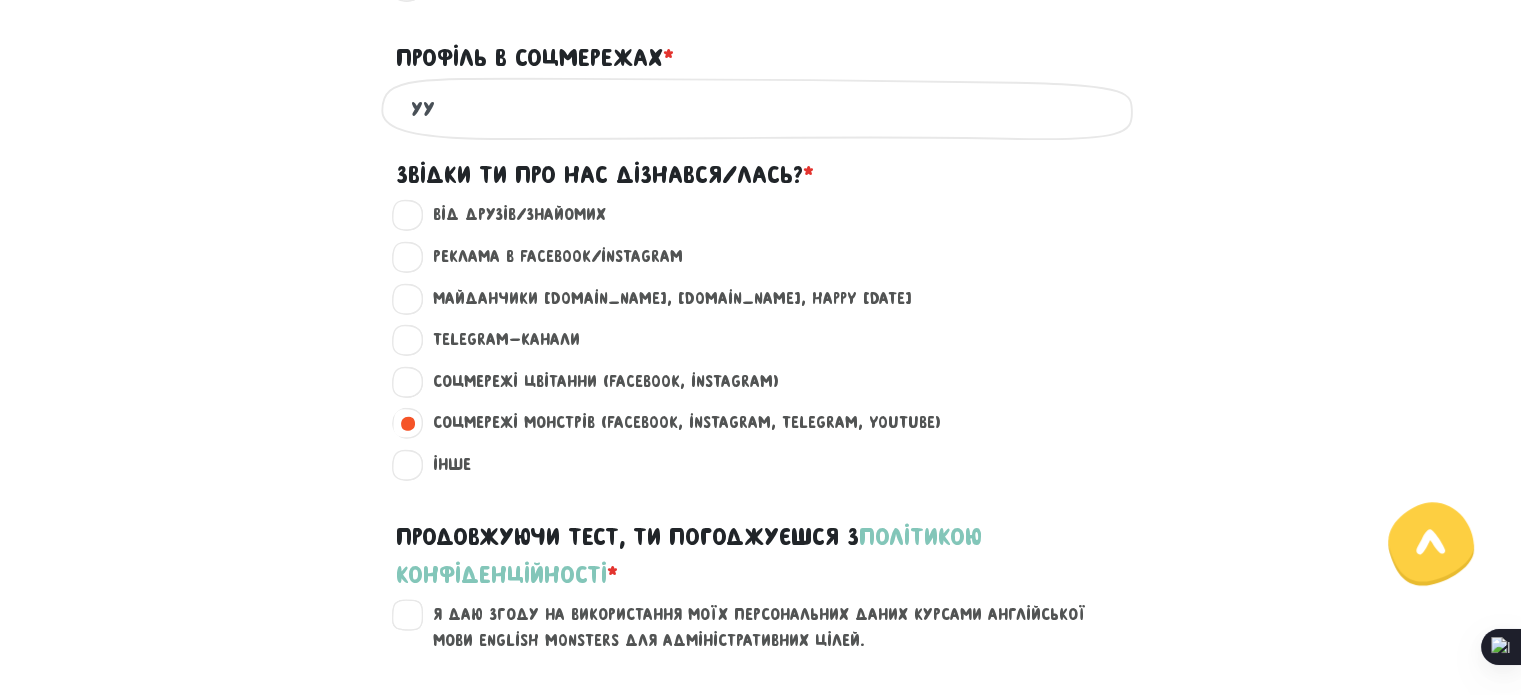 scroll, scrollTop: 1600, scrollLeft: 0, axis: vertical 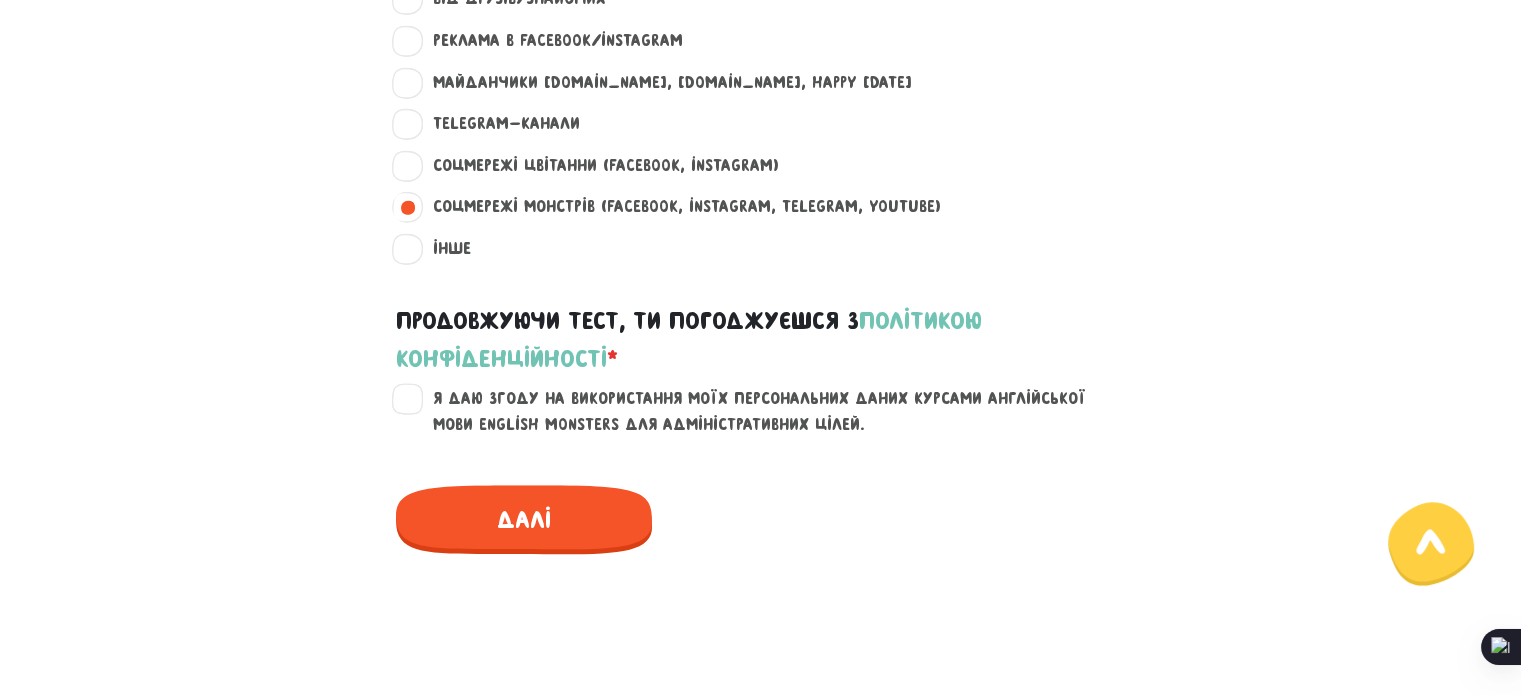 click on "Я даю згоду на використання моїх персональних даних курсами англійської мови English Monsters для адміністративних цілей." at bounding box center (773, 411) 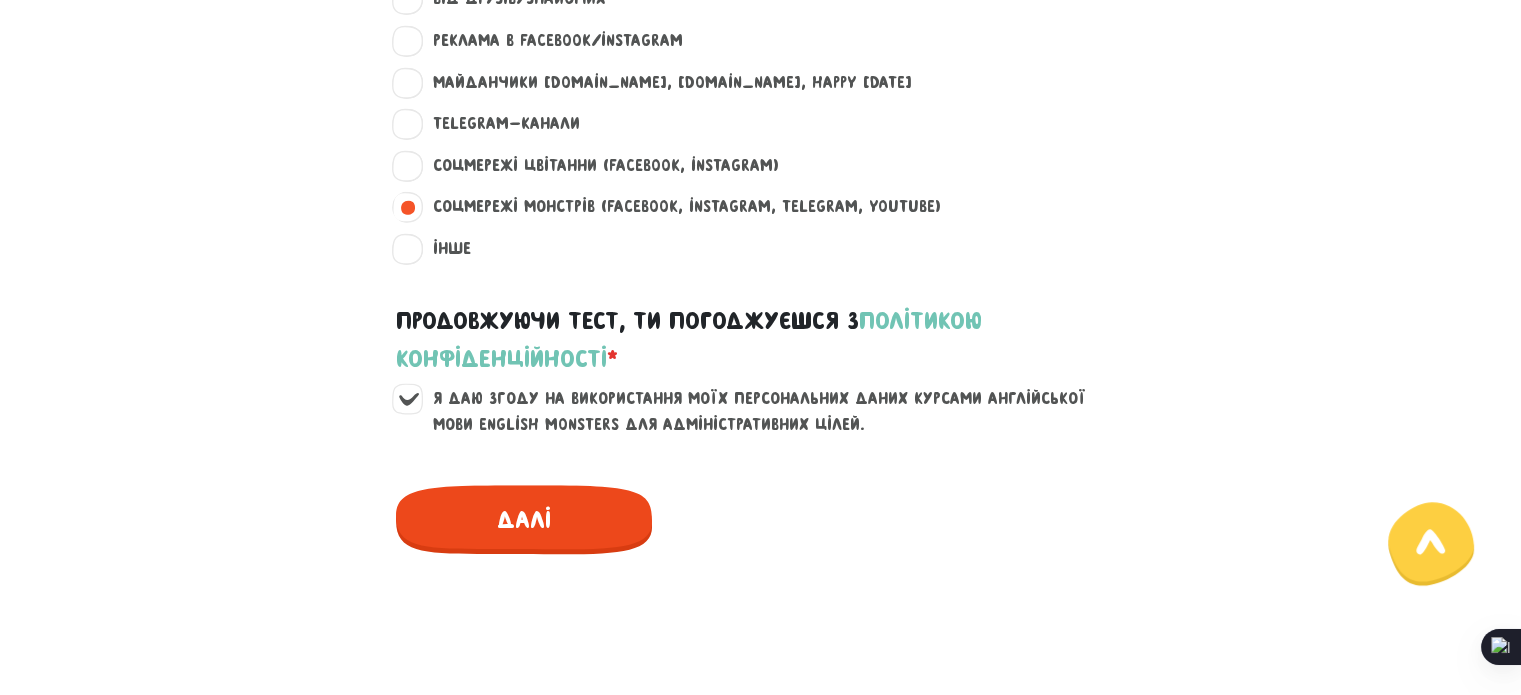 click on "Далі" at bounding box center [524, 519] 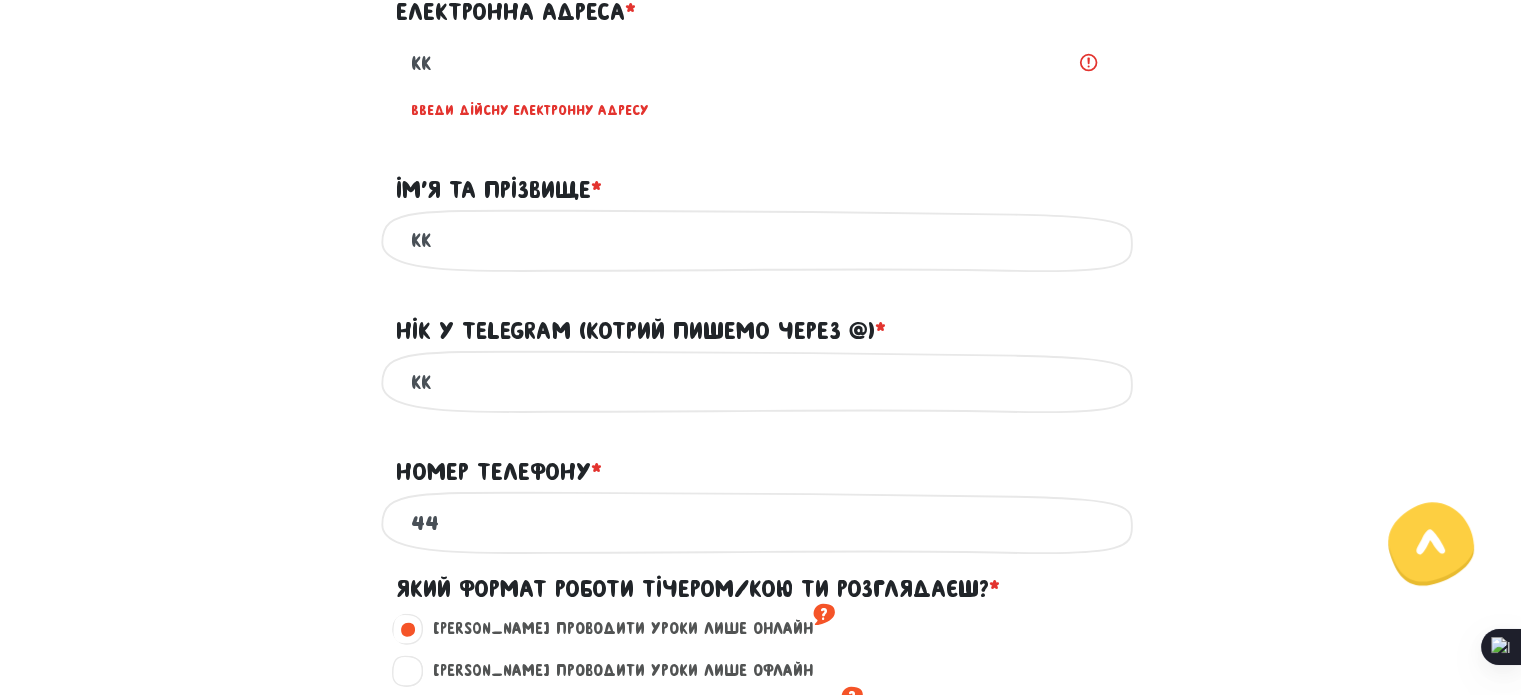 scroll, scrollTop: 684, scrollLeft: 0, axis: vertical 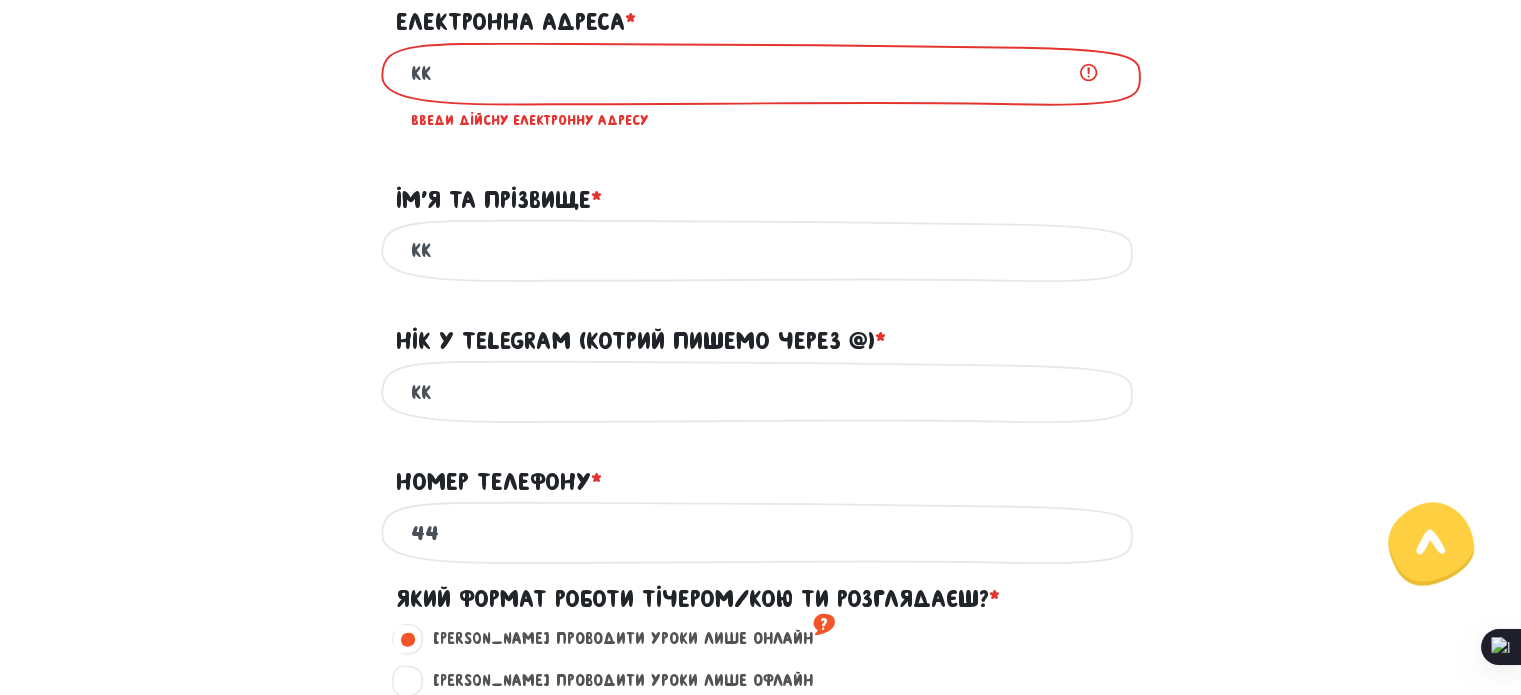 click on "кк" at bounding box center [761, 73] 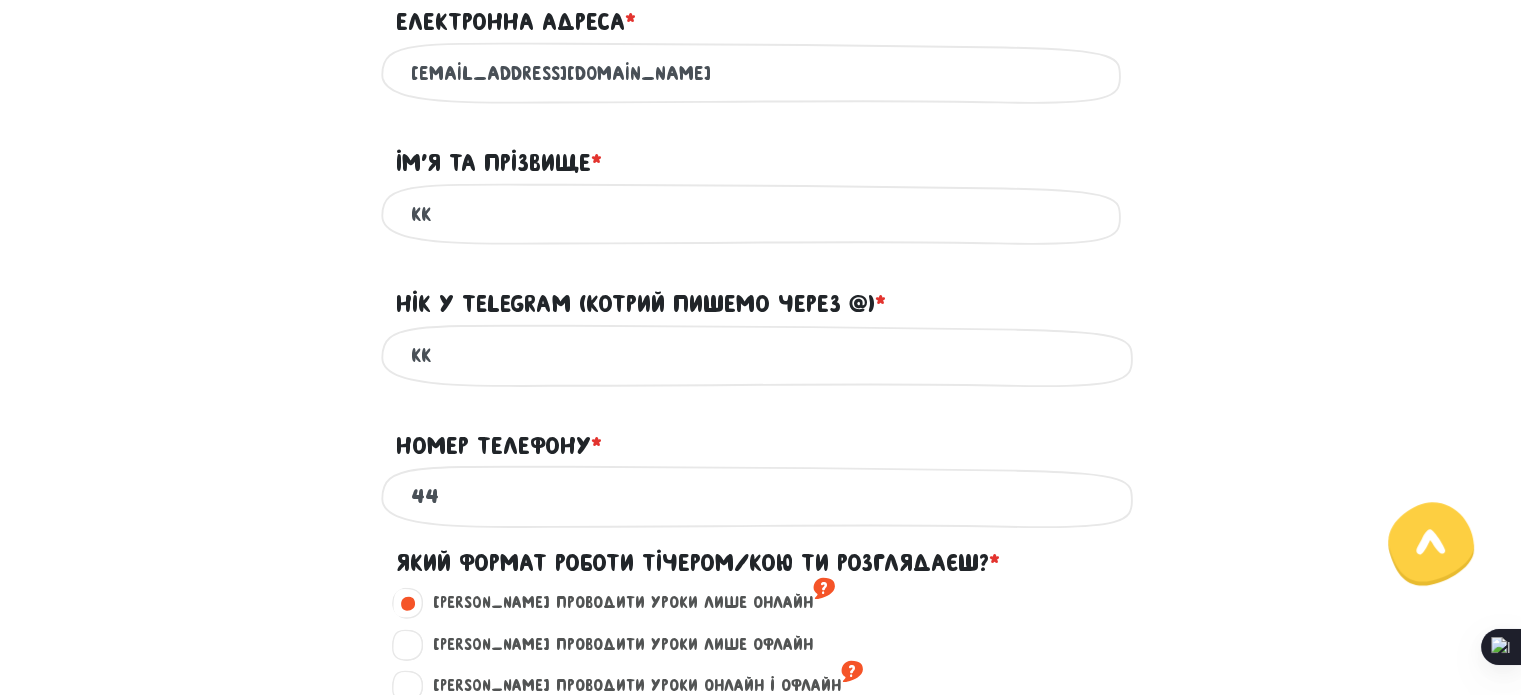 type on "[EMAIL_ADDRESS][DOMAIN_NAME]" 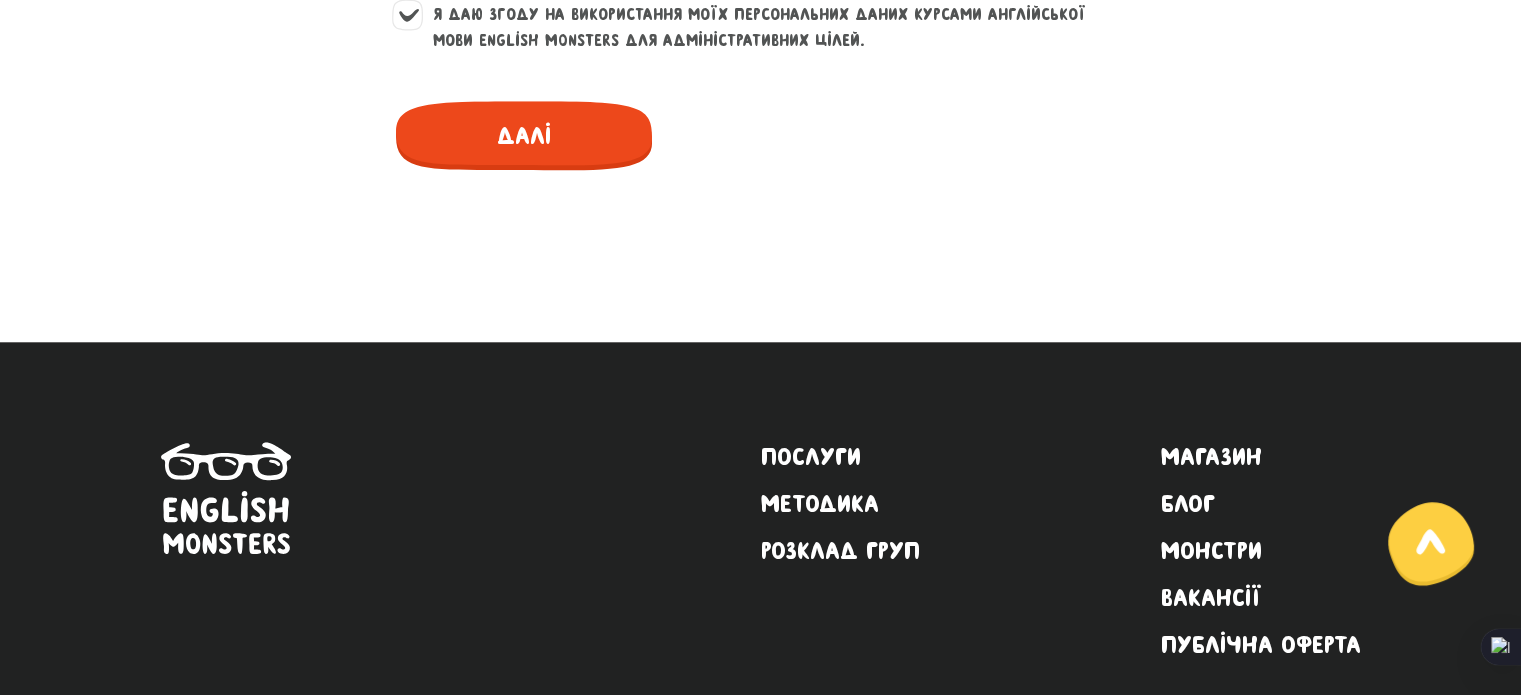 click on "Далі" at bounding box center [524, 135] 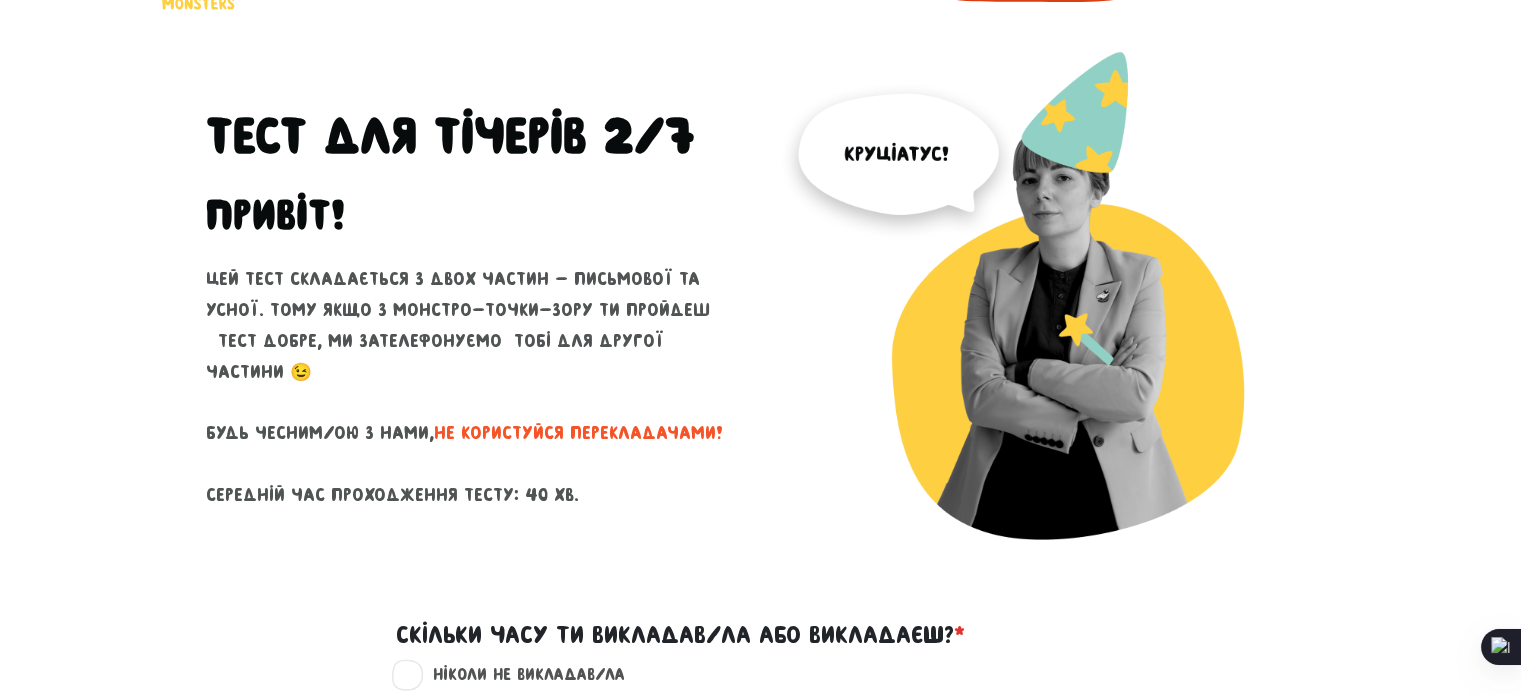 scroll, scrollTop: 0, scrollLeft: 0, axis: both 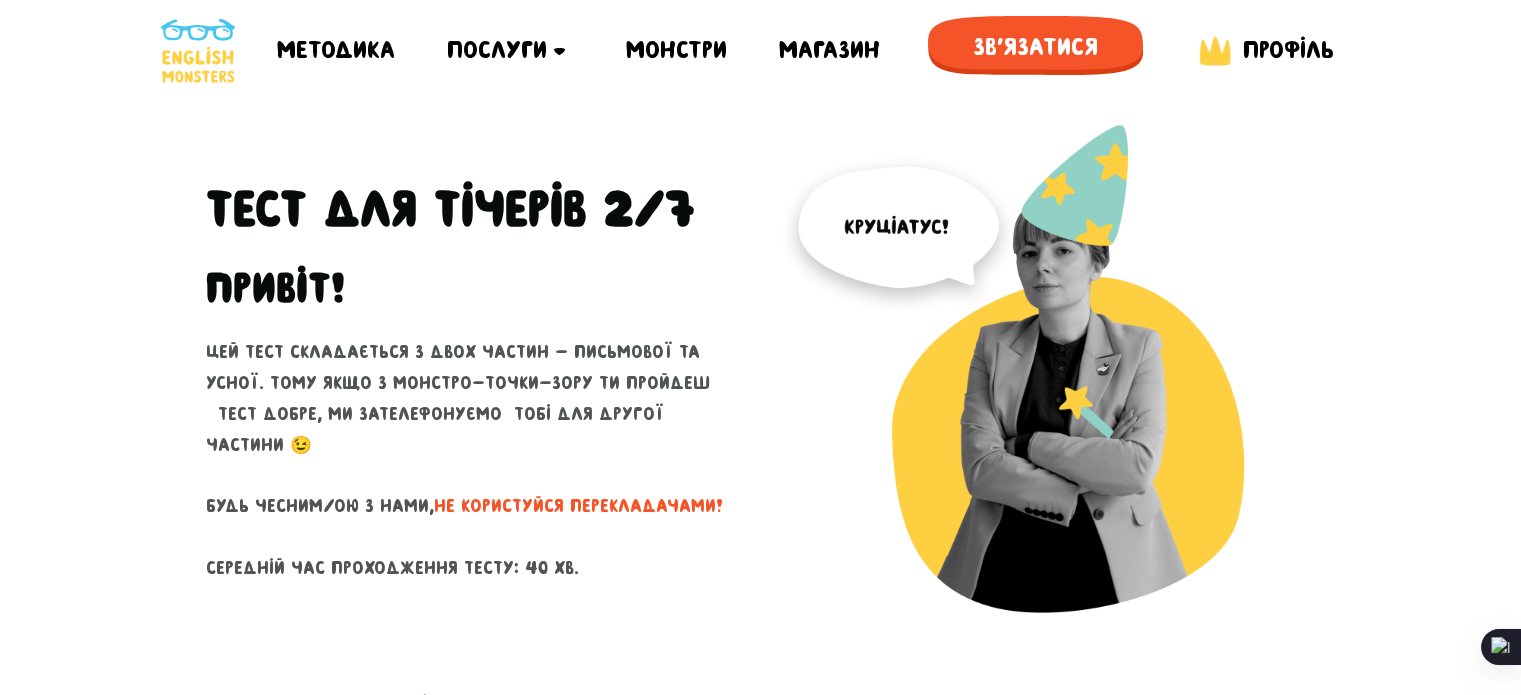 click on "Тест для тічерів 2/7
Привіт!
Цей тест складається з двох частин - письмової та усної. Тому якщо з монстро-точки-зору ти пройдеш    тест добре, ми зателефонуємо  тобі для другої частини 😉
Будь чесним/ою з нами,  не користуйся перекладачами!
Середній час проходження тесту: 40 хв." at bounding box center (476, 393) 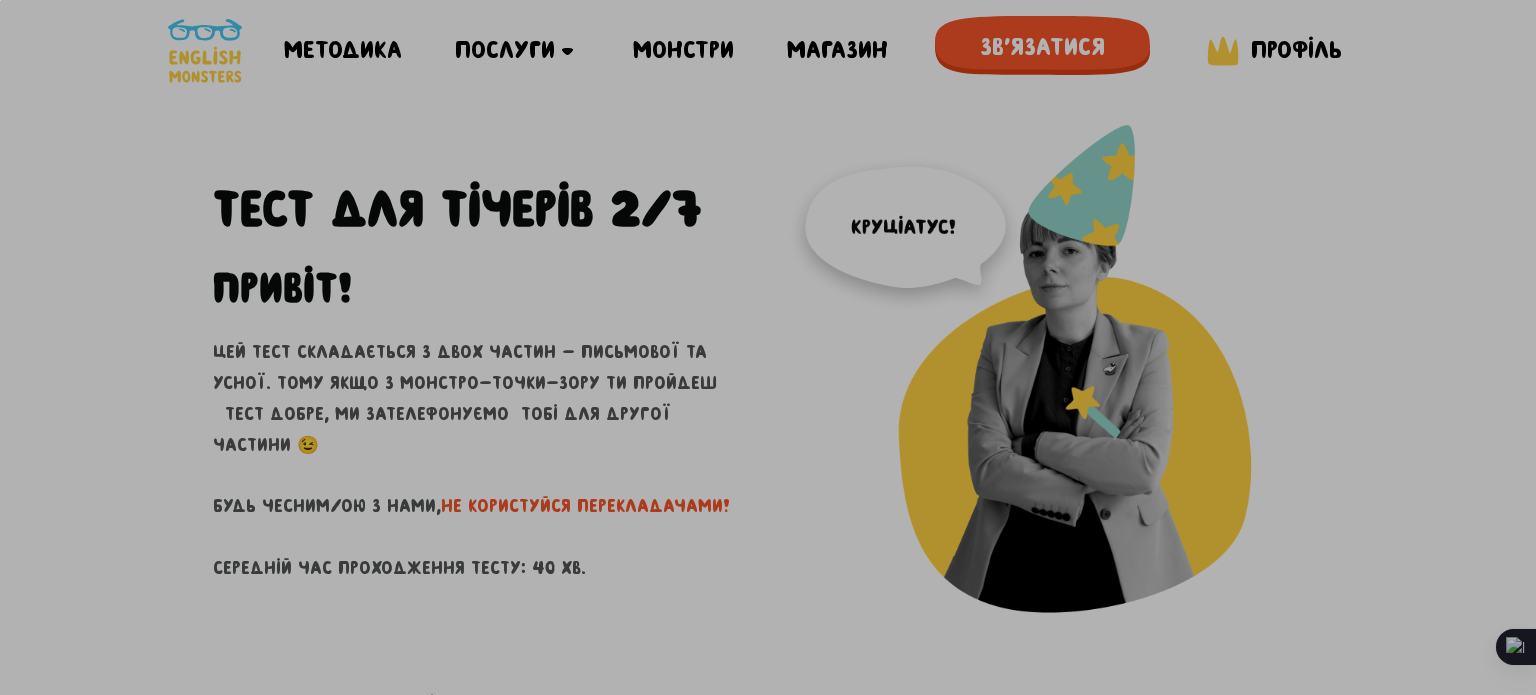 click on "0 X 0" at bounding box center [768, 1161] 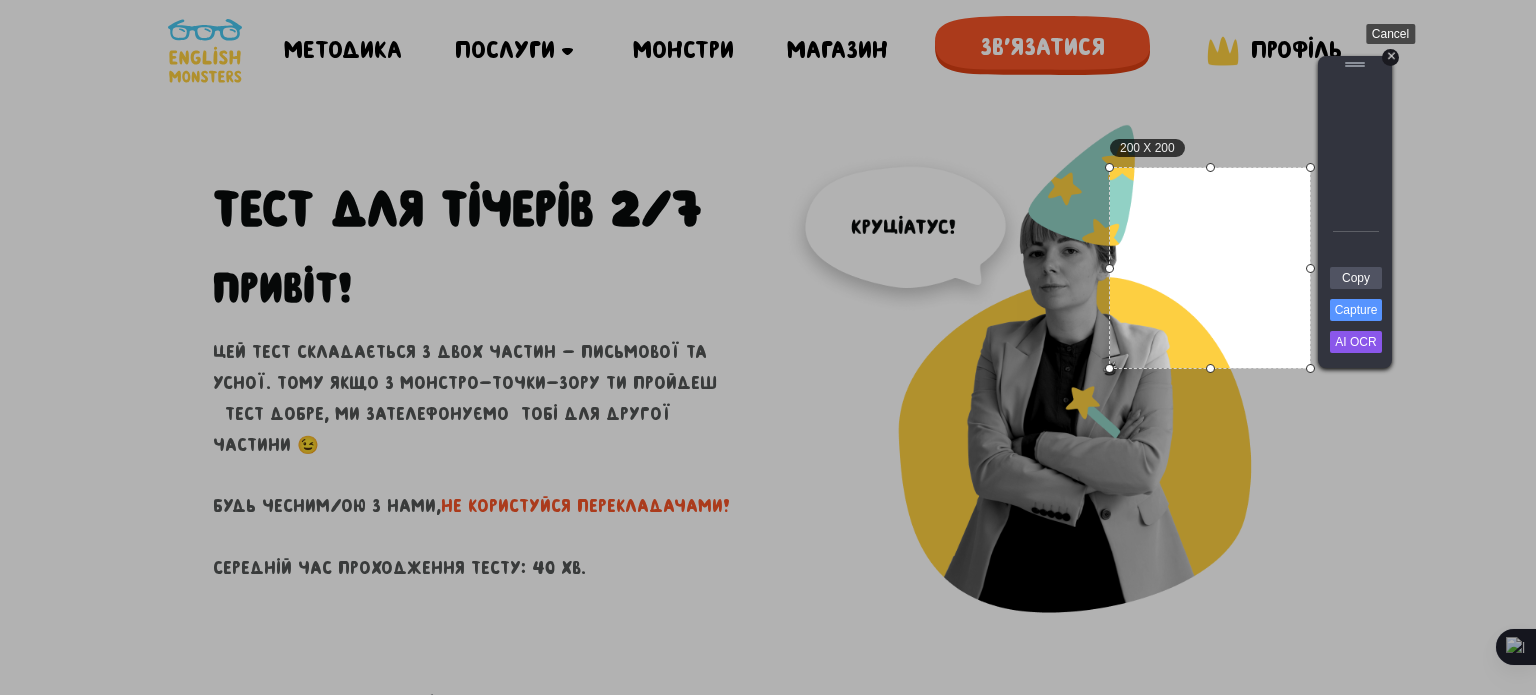 click on "+" at bounding box center (1390, 57) 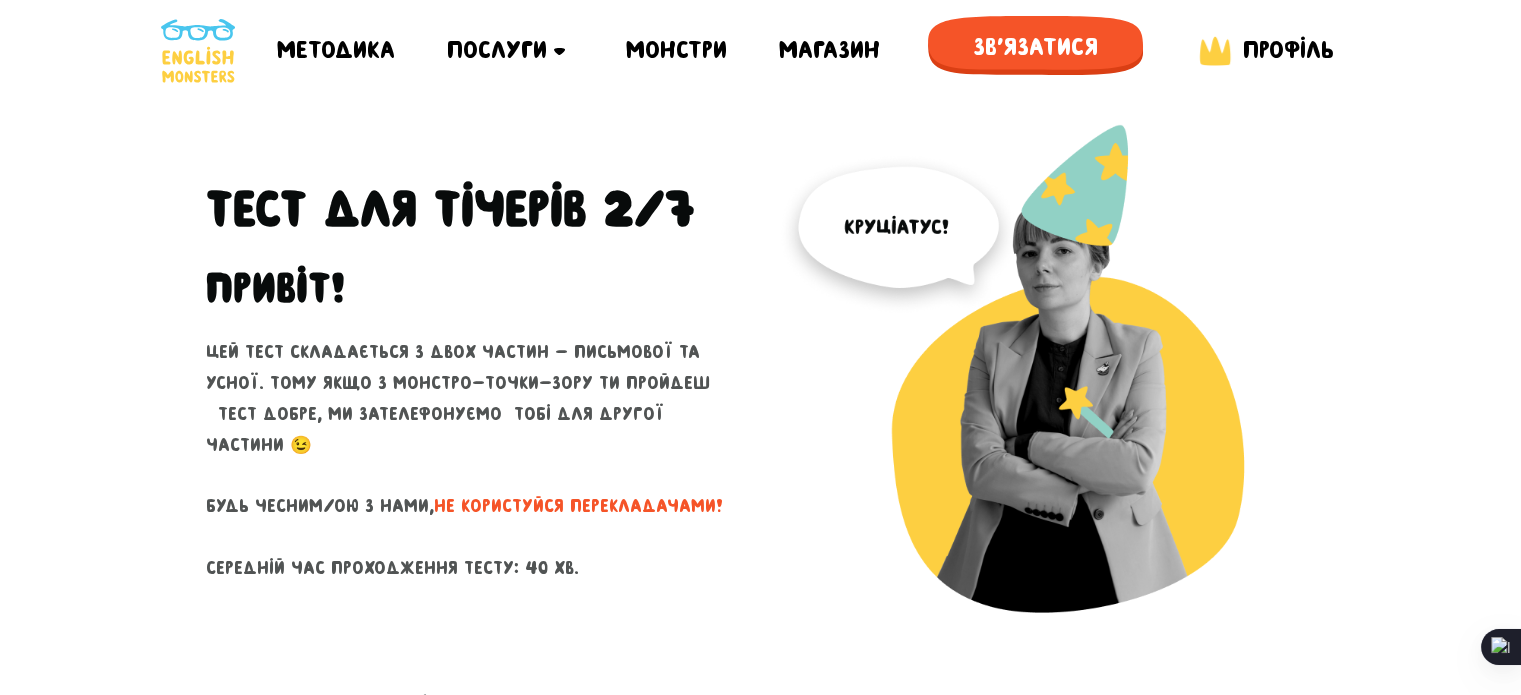 click on "Увага!
При перезавантаженні цієї сторінки ваші відповіді зберігаються на деякий час, але при подальшій роботі з браузером можуть втратитись. Будь ласка, постарайтеся пройти тест за один раз ☺️
Домовились
Тест для тічерів
Привіт!
?" at bounding box center (760, 962) 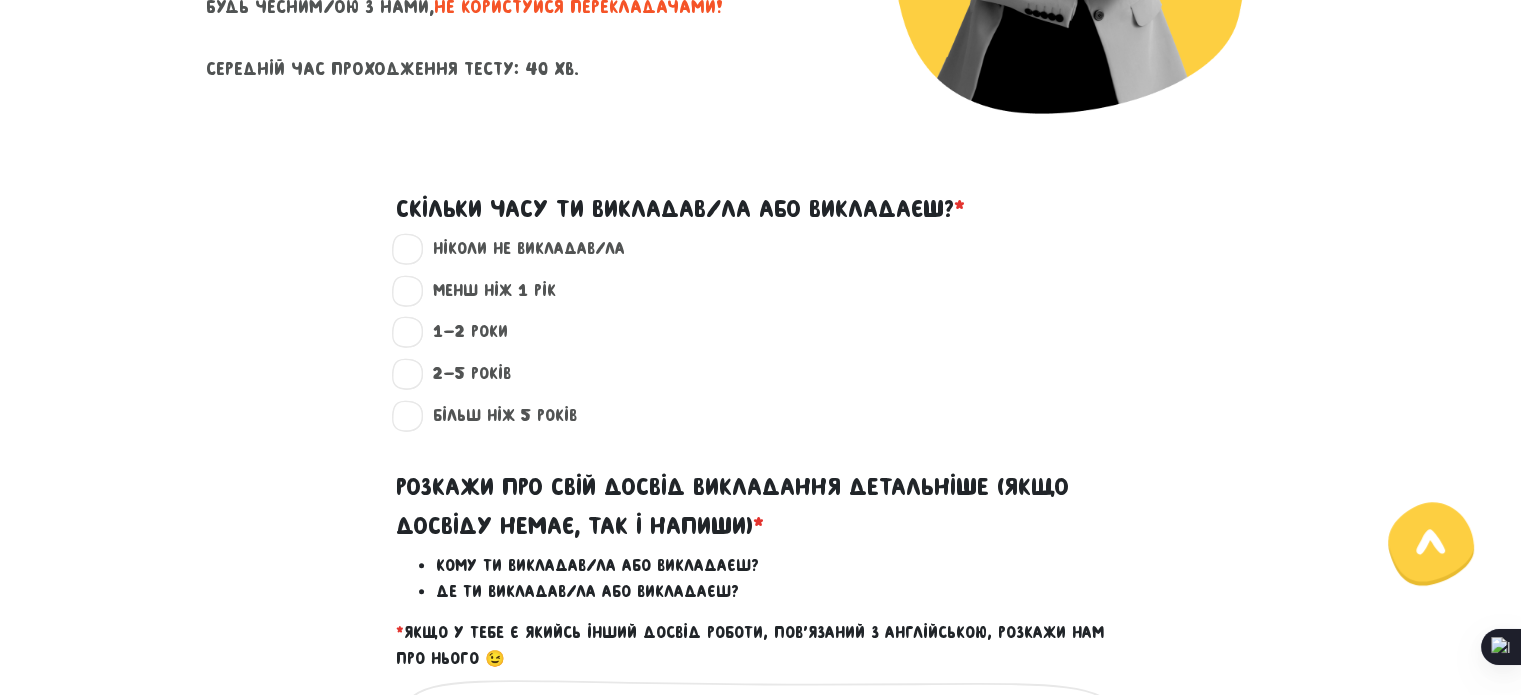 scroll, scrollTop: 500, scrollLeft: 0, axis: vertical 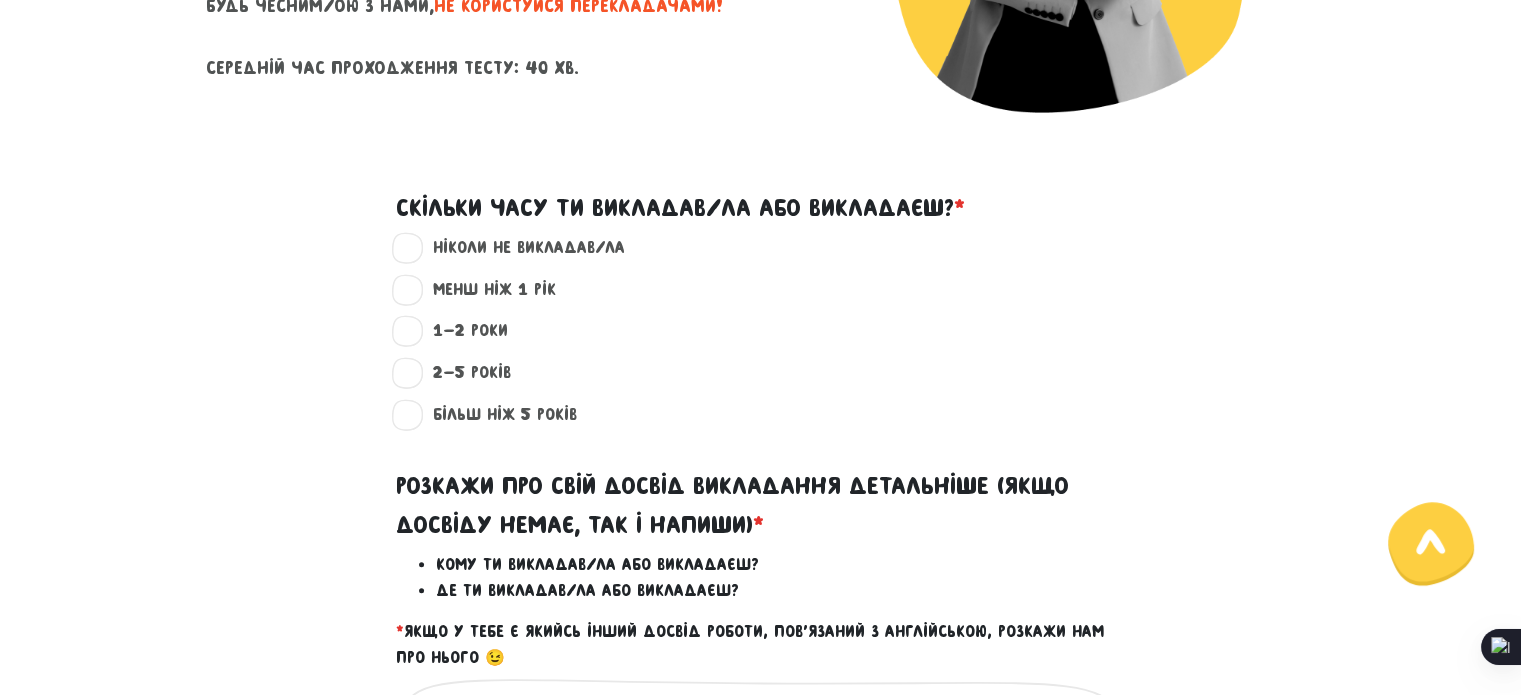 click on "ніколи не викладав/ла
?" at bounding box center [520, 248] 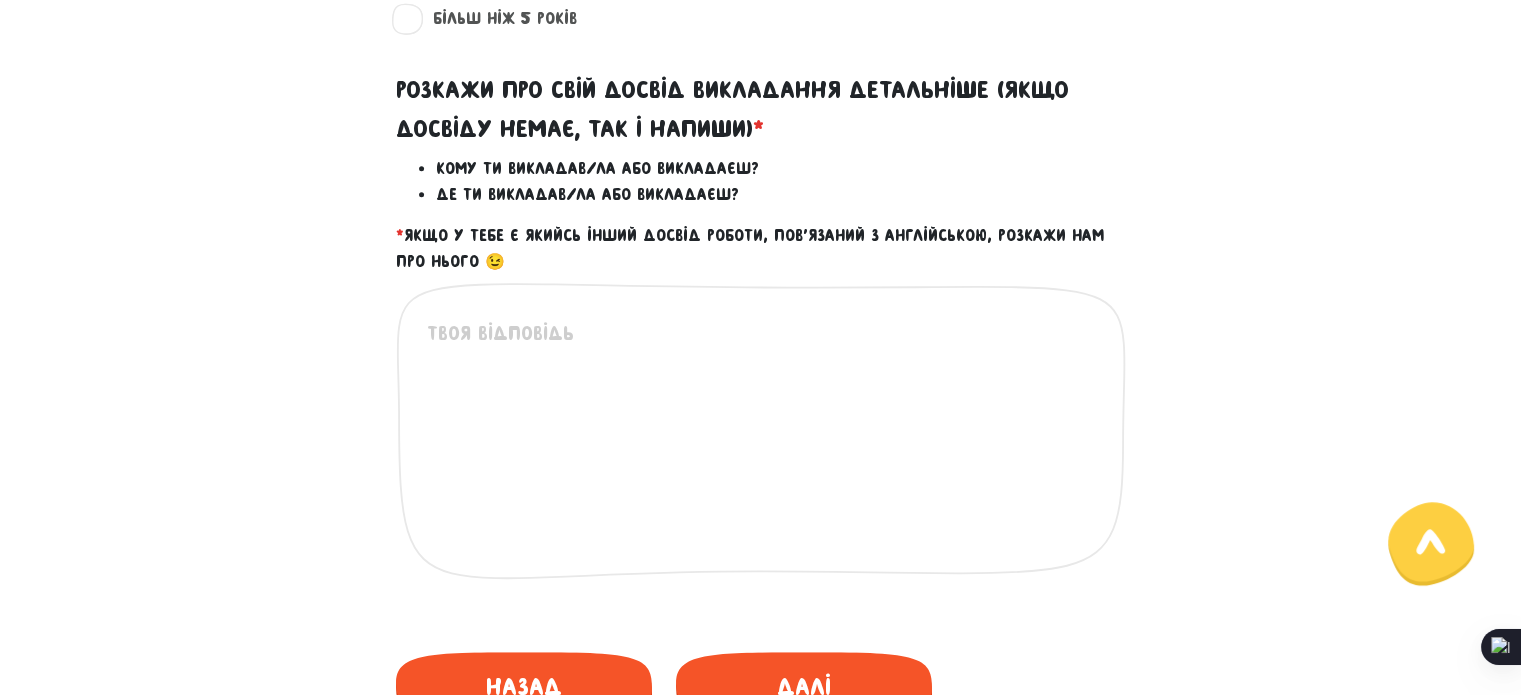scroll, scrollTop: 900, scrollLeft: 0, axis: vertical 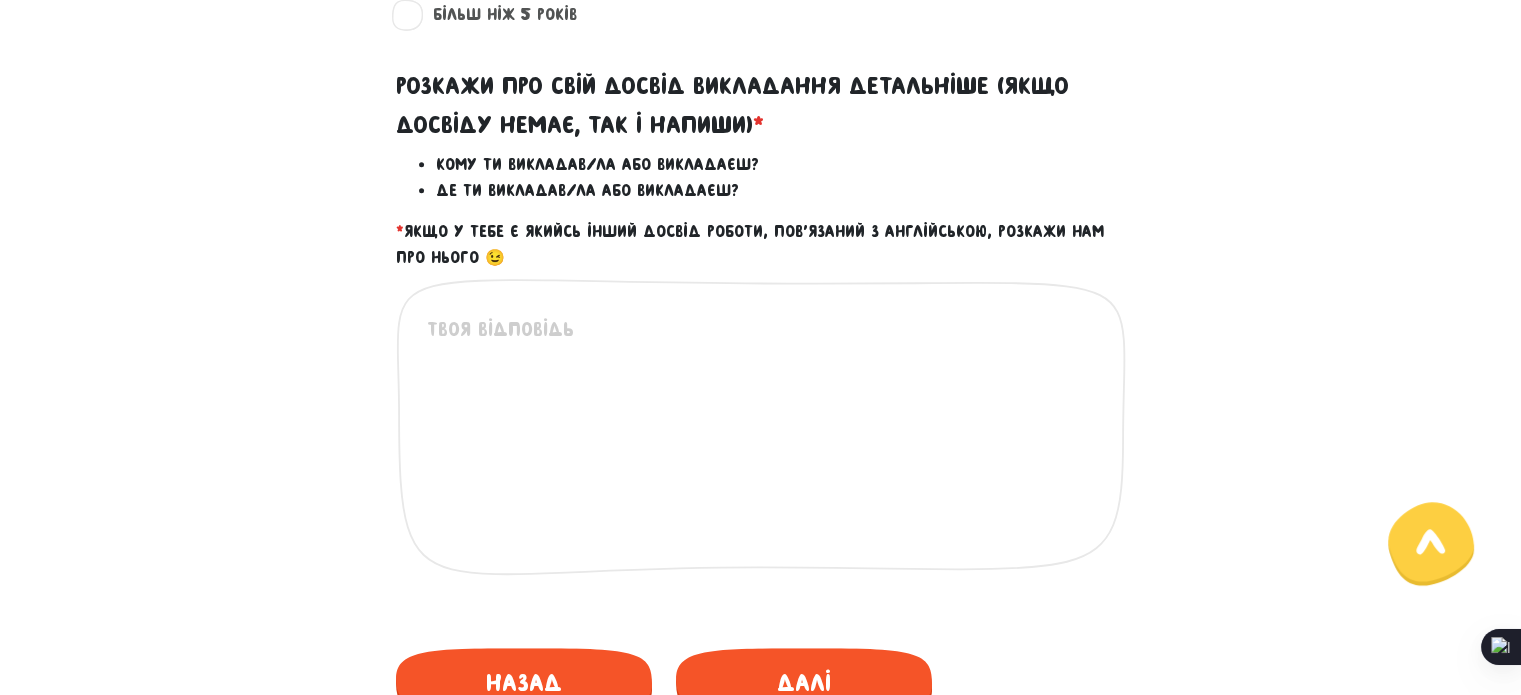 click at bounding box center (762, 437) 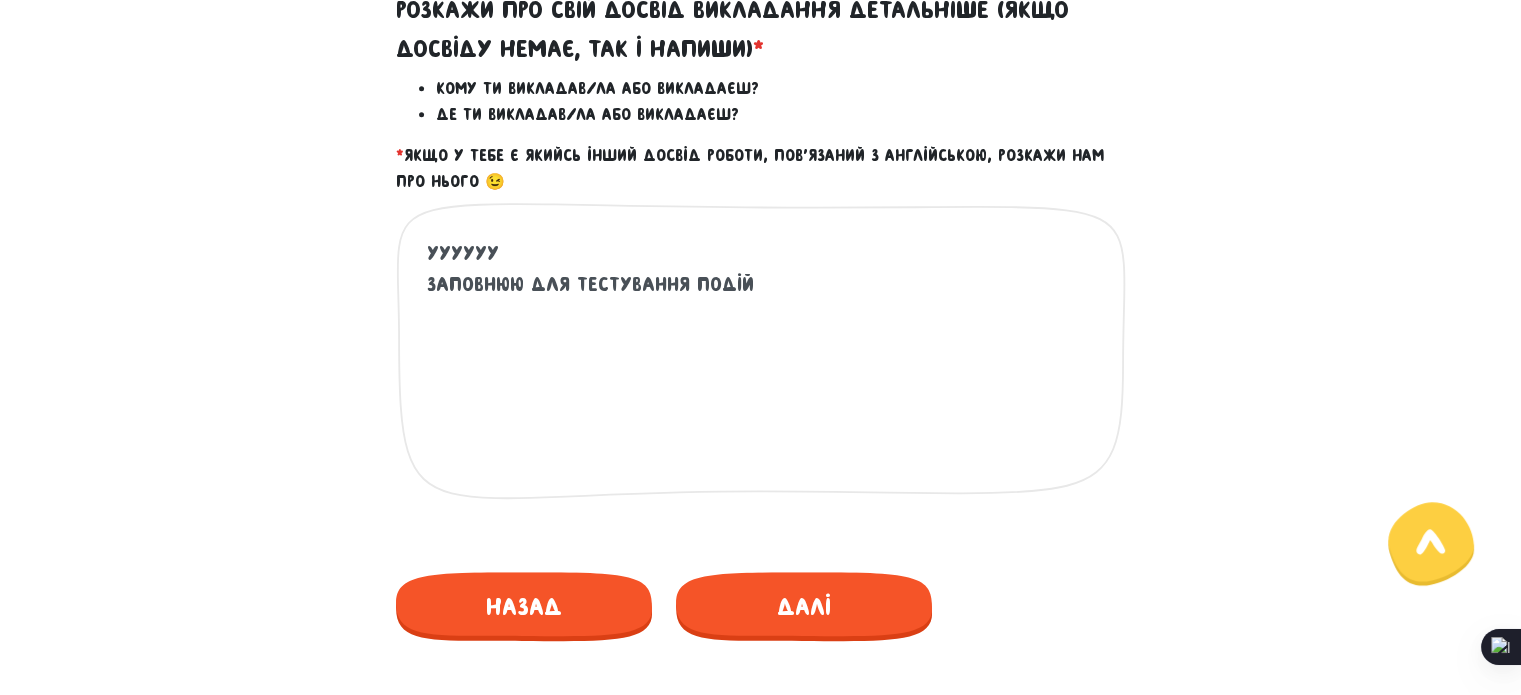 scroll, scrollTop: 1200, scrollLeft: 0, axis: vertical 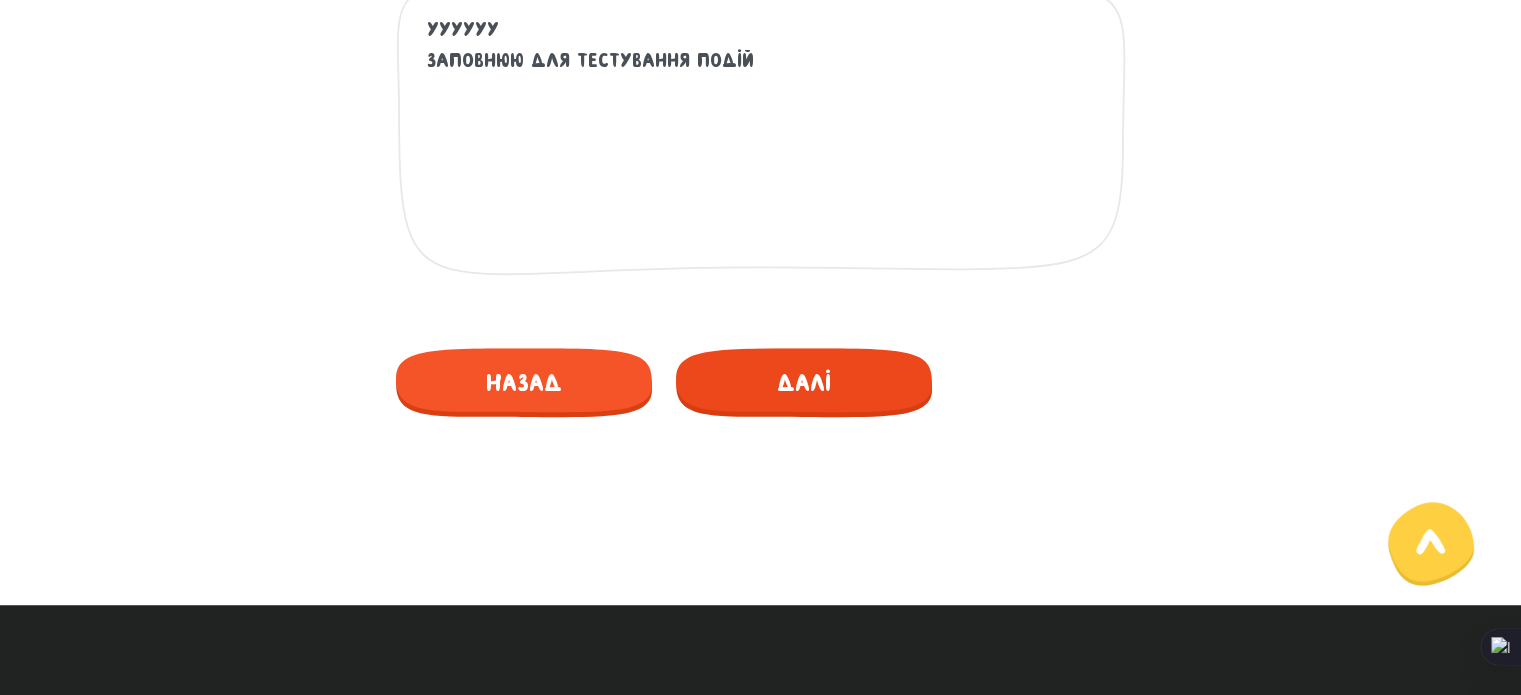 type on "уууууу
заповнюю для тестування подій" 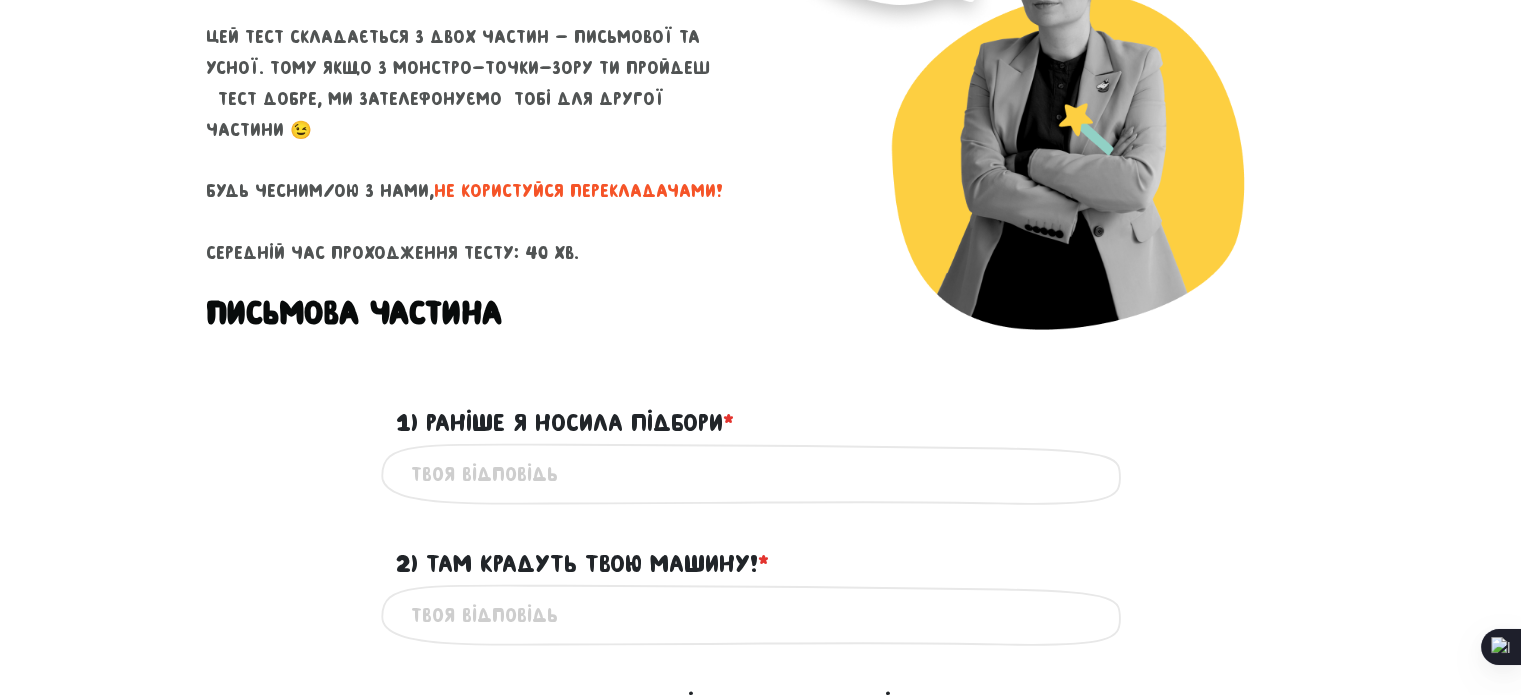 scroll, scrollTop: 273, scrollLeft: 0, axis: vertical 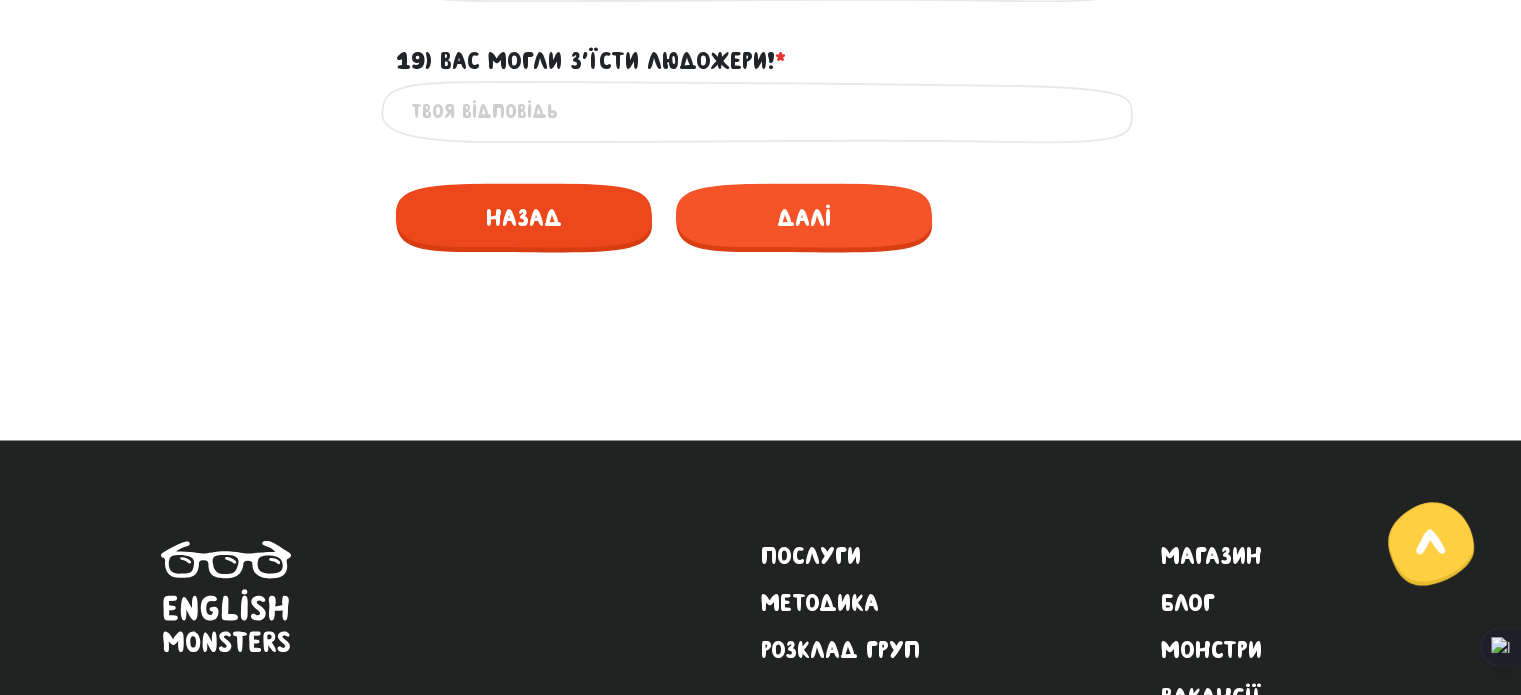 click on "Назад" at bounding box center (524, 217) 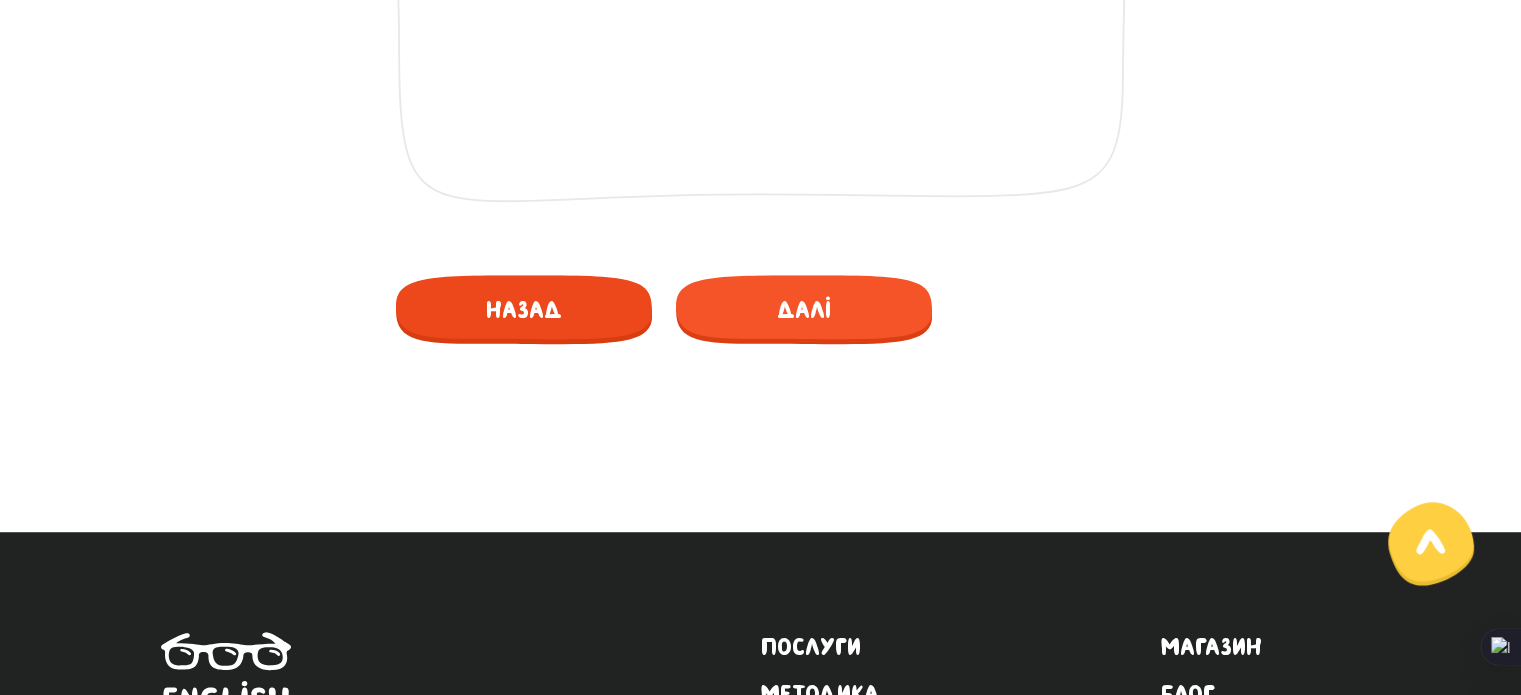 click on "Назад" at bounding box center [524, 309] 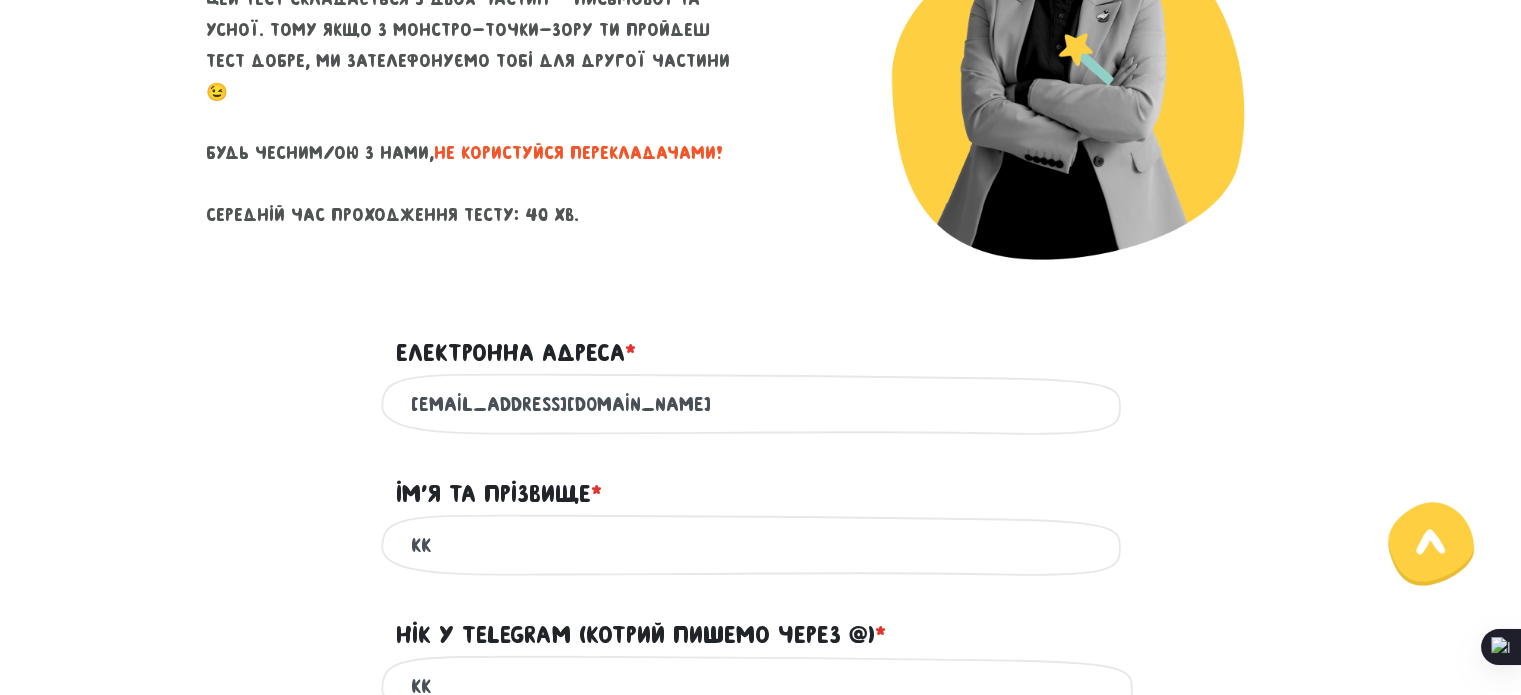 scroll, scrollTop: 0, scrollLeft: 0, axis: both 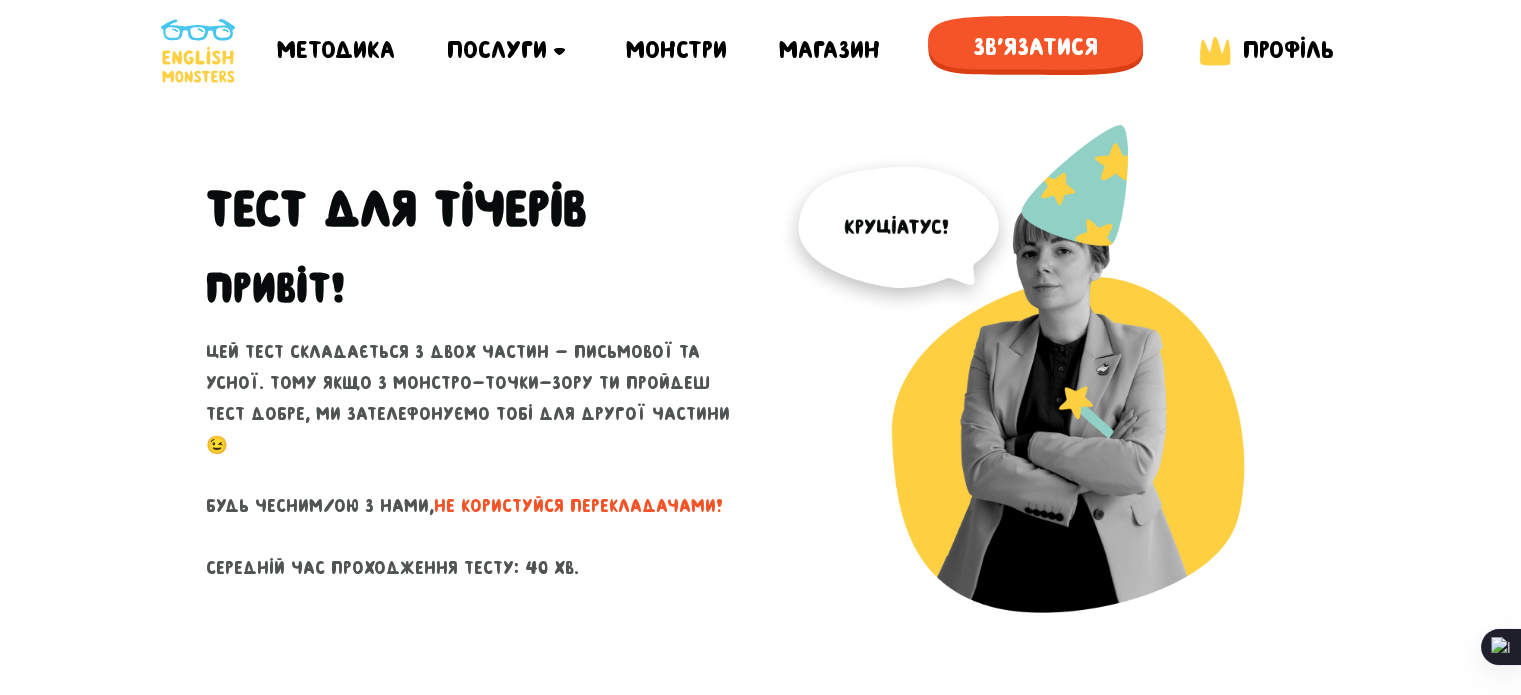 click on "Методика
Послуги
Монстри" at bounding box center [760, 50] 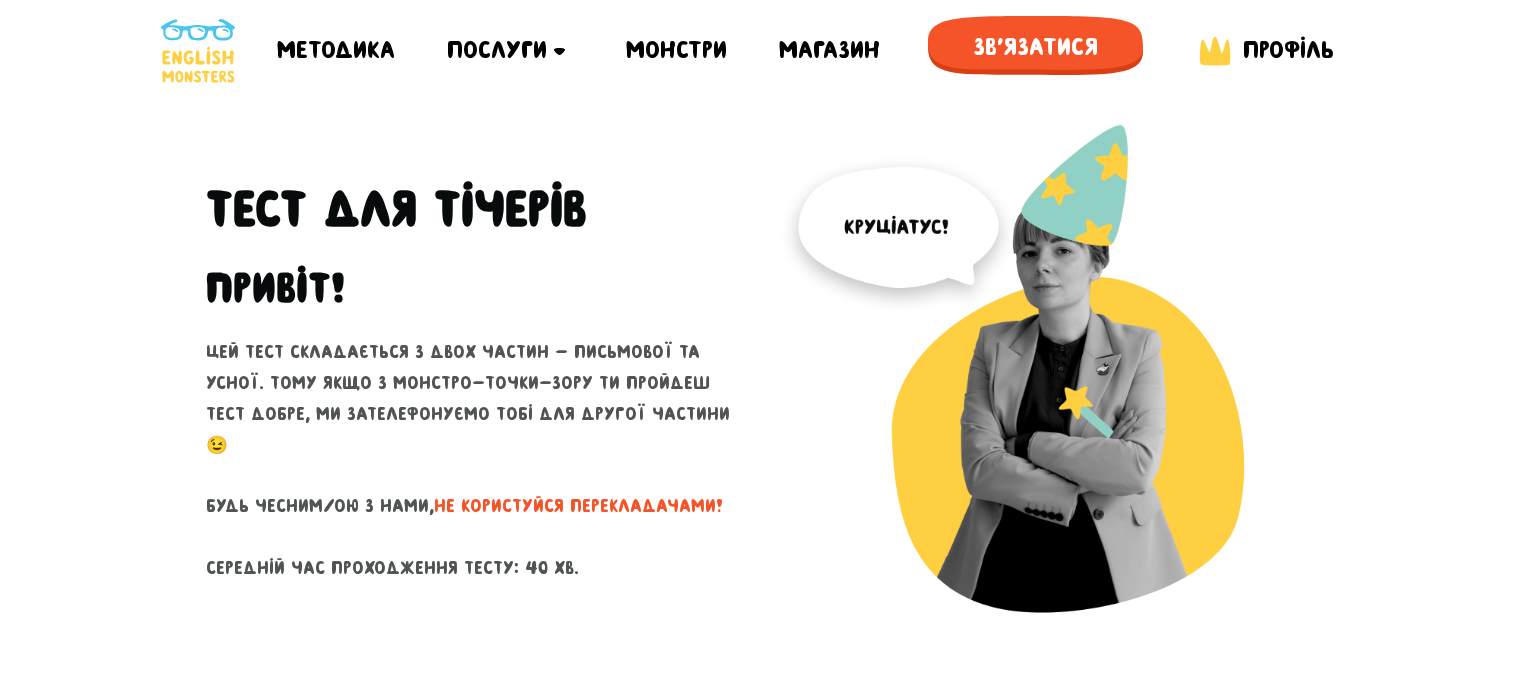 scroll, scrollTop: 0, scrollLeft: 0, axis: both 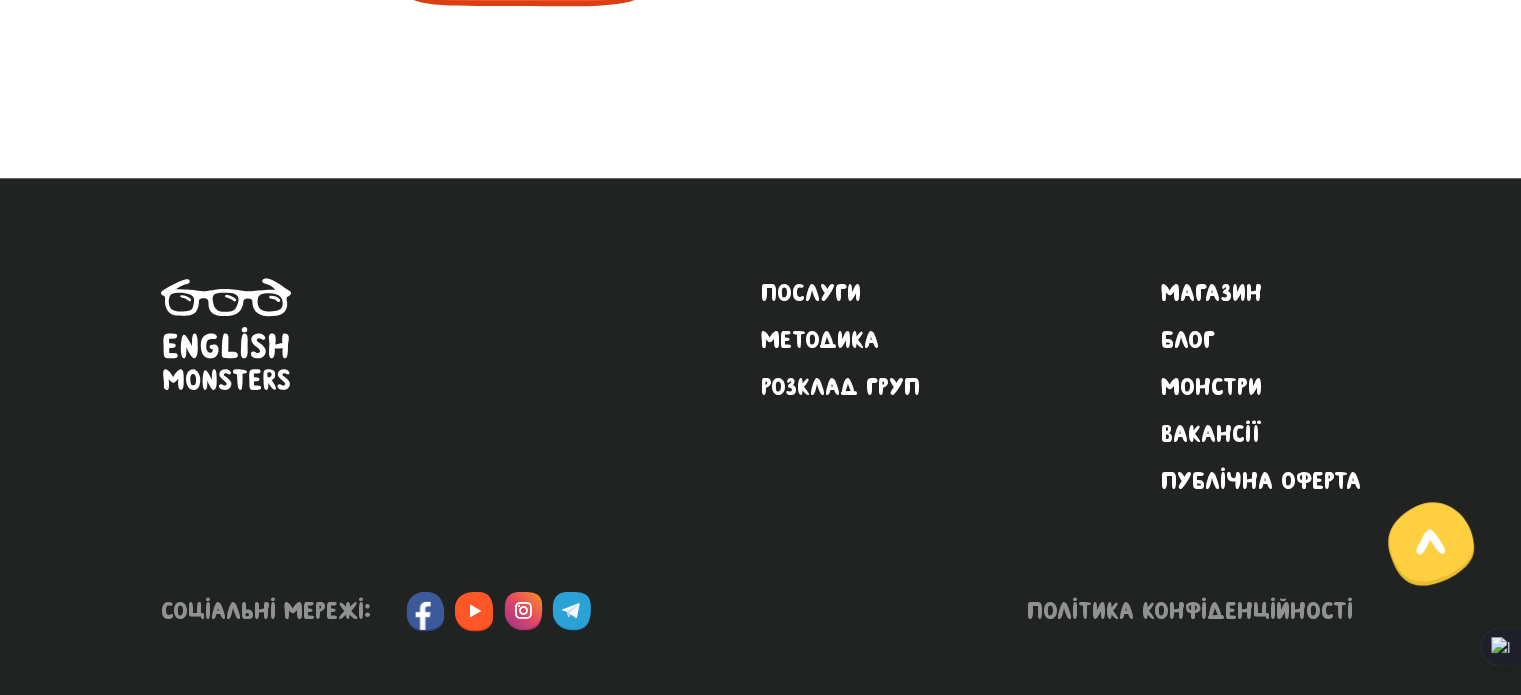 click at bounding box center [761, 102] 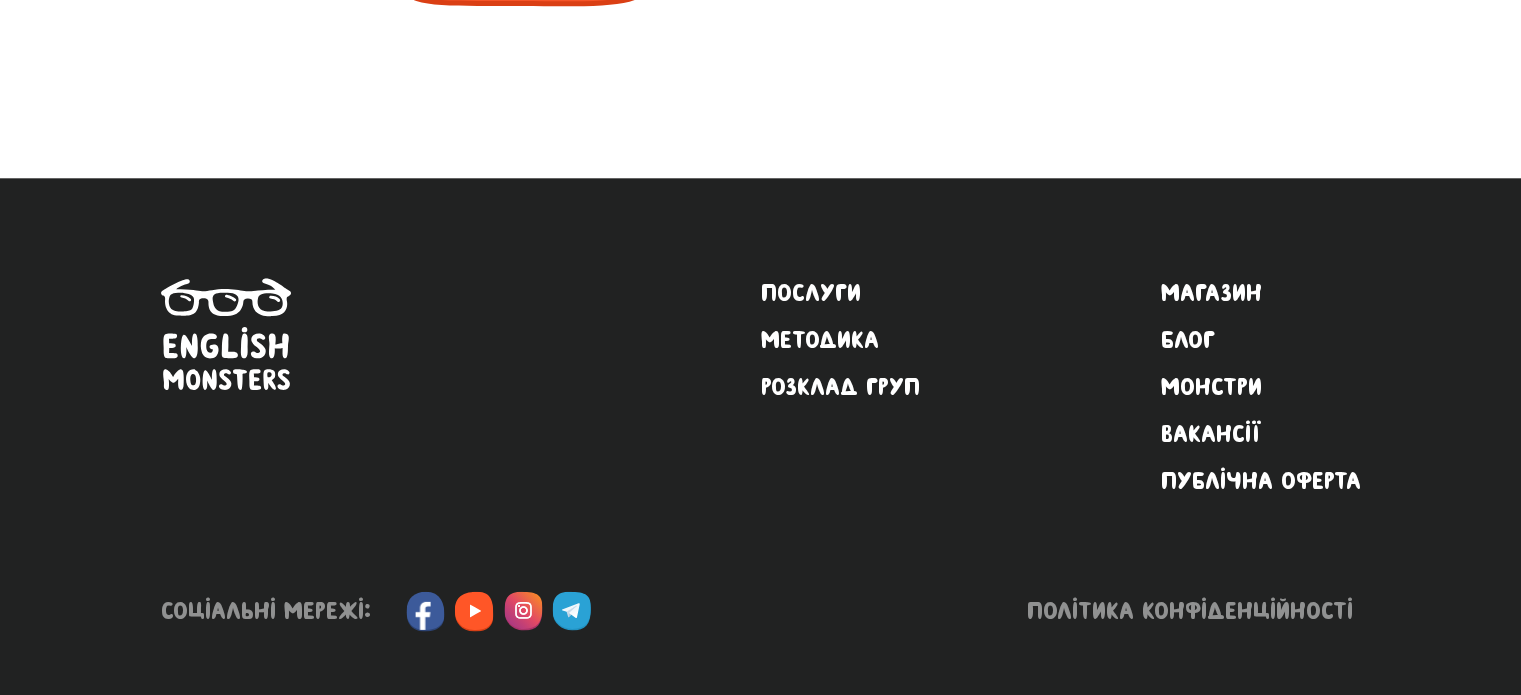 scroll, scrollTop: 2148, scrollLeft: 0, axis: vertical 